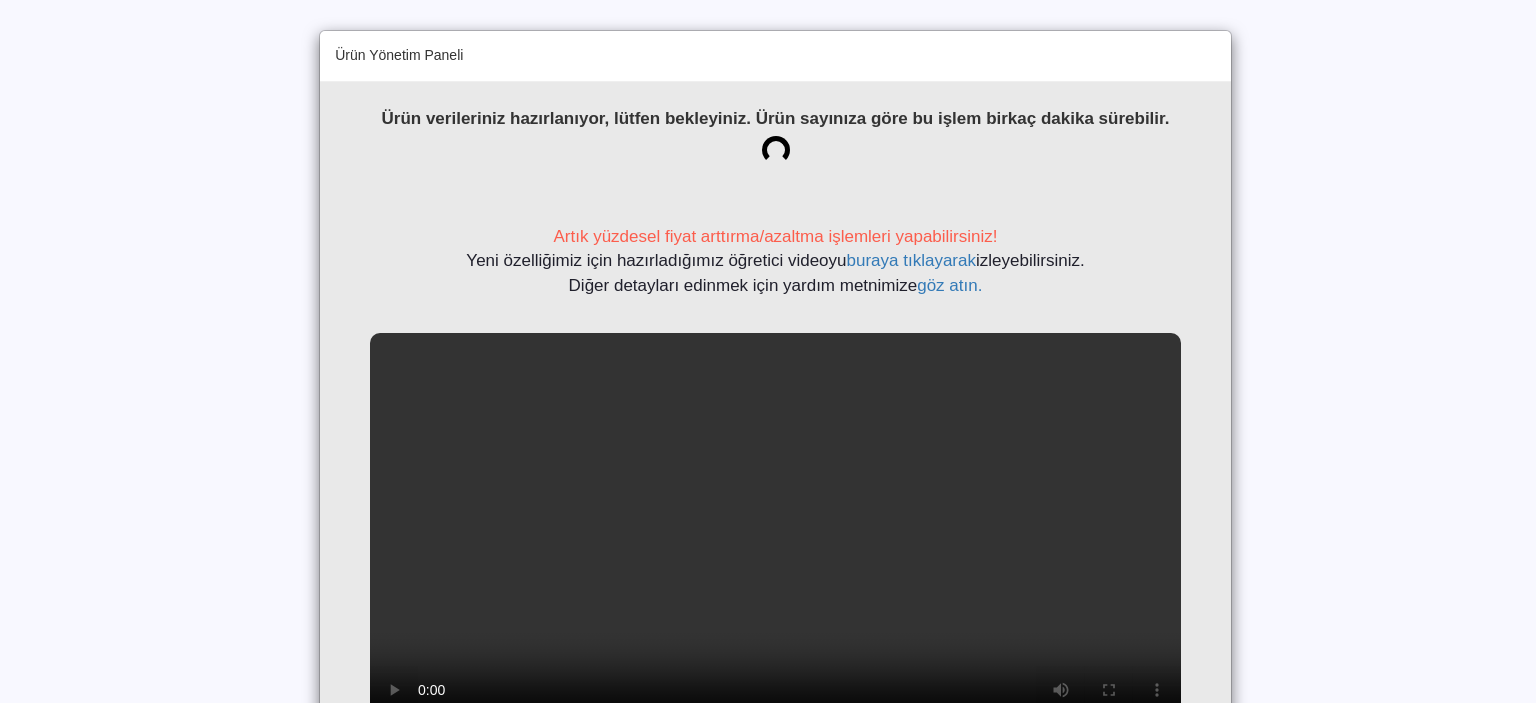 scroll, scrollTop: 0, scrollLeft: 0, axis: both 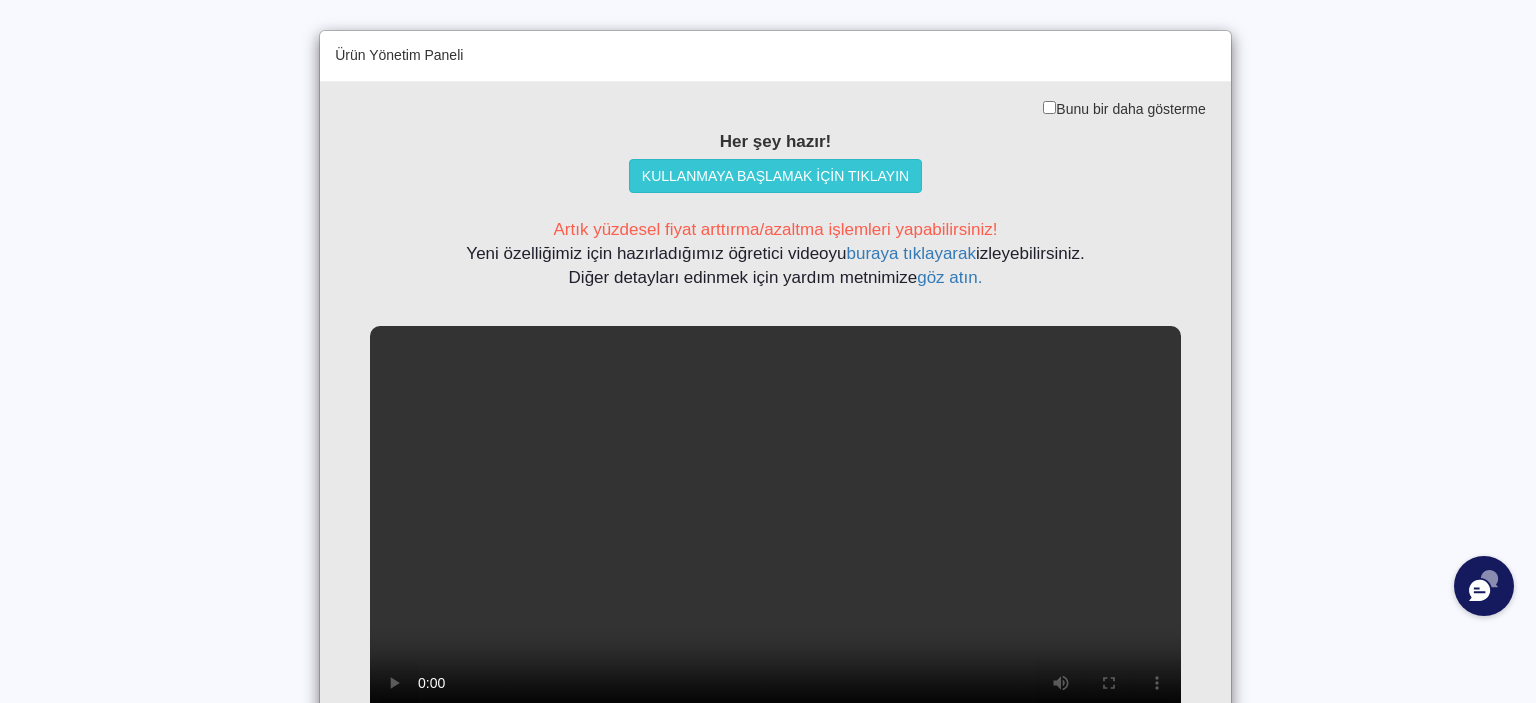 click on "Her şey hazır!
KULLANMAYA BAŞLAMAK İÇİN TIKLAYIN
Artık yüzdesel fiyat arttırma/azaltma işlemleri yapabilirsiniz!
Yeni özelliğimiz için
hazırladığımız öğretici videoyu
buraya tıklayarak
izleyebilirsiniz.
Diğer detayları edinmek için yardım metnimize
göz atın." at bounding box center (775, 210) 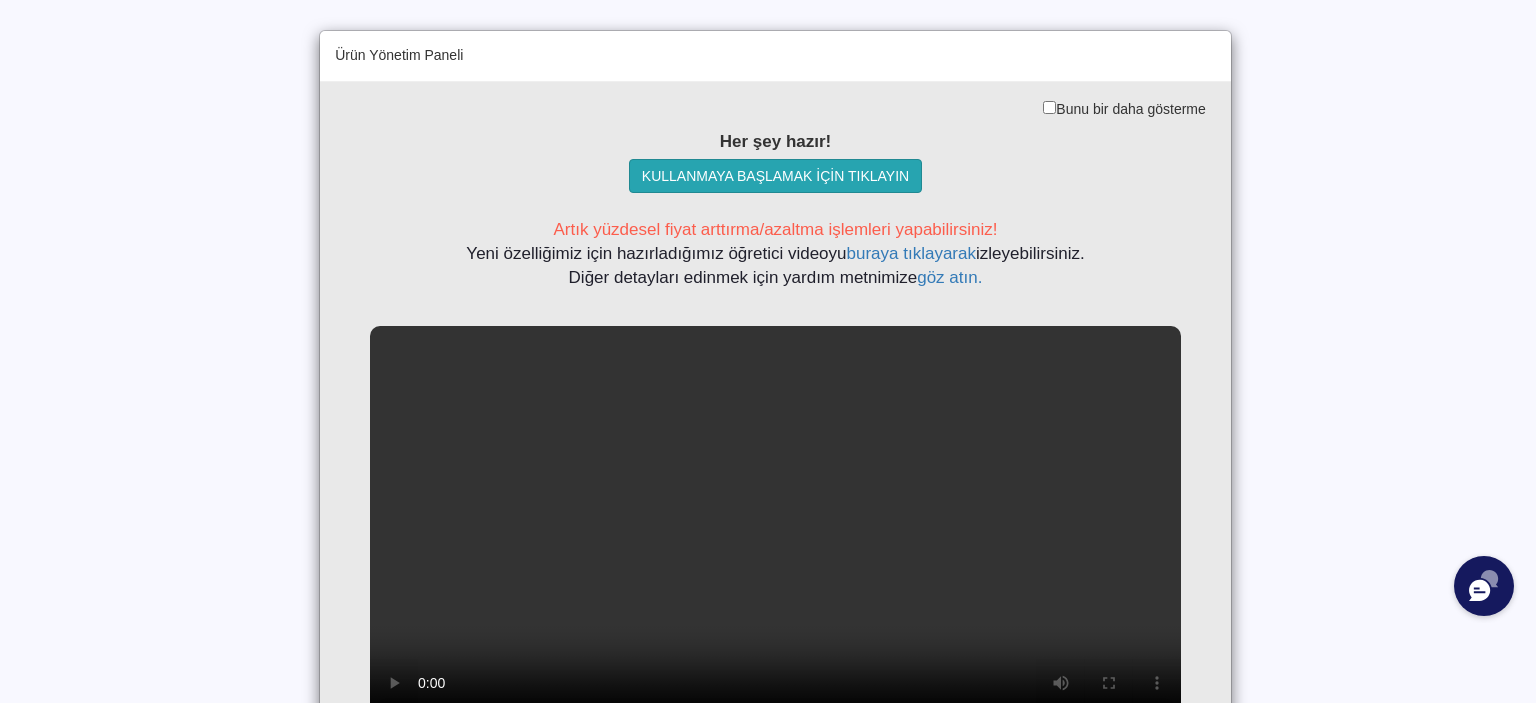 click on "KULLANMAYA BAŞLAMAK İÇİN TIKLAYIN" at bounding box center [775, 176] 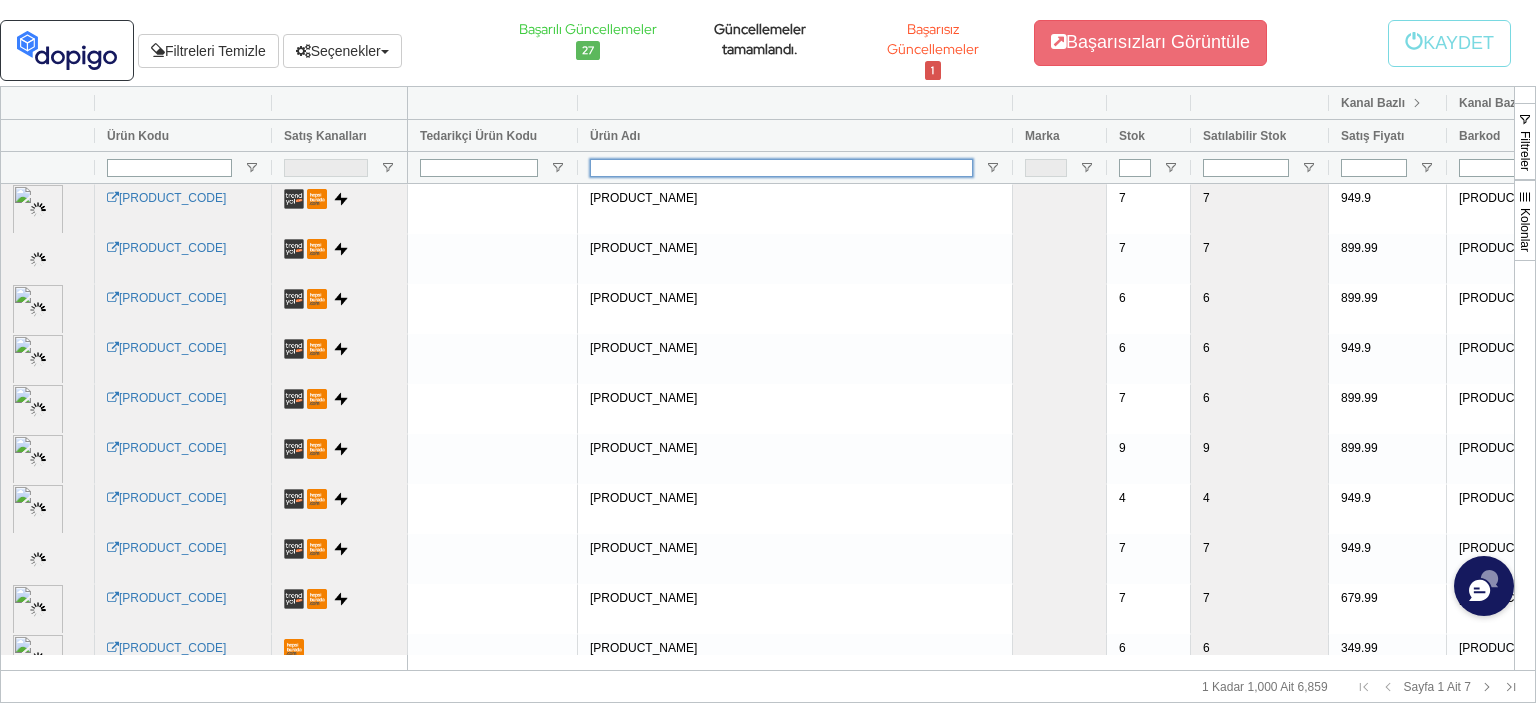 click at bounding box center [781, 168] 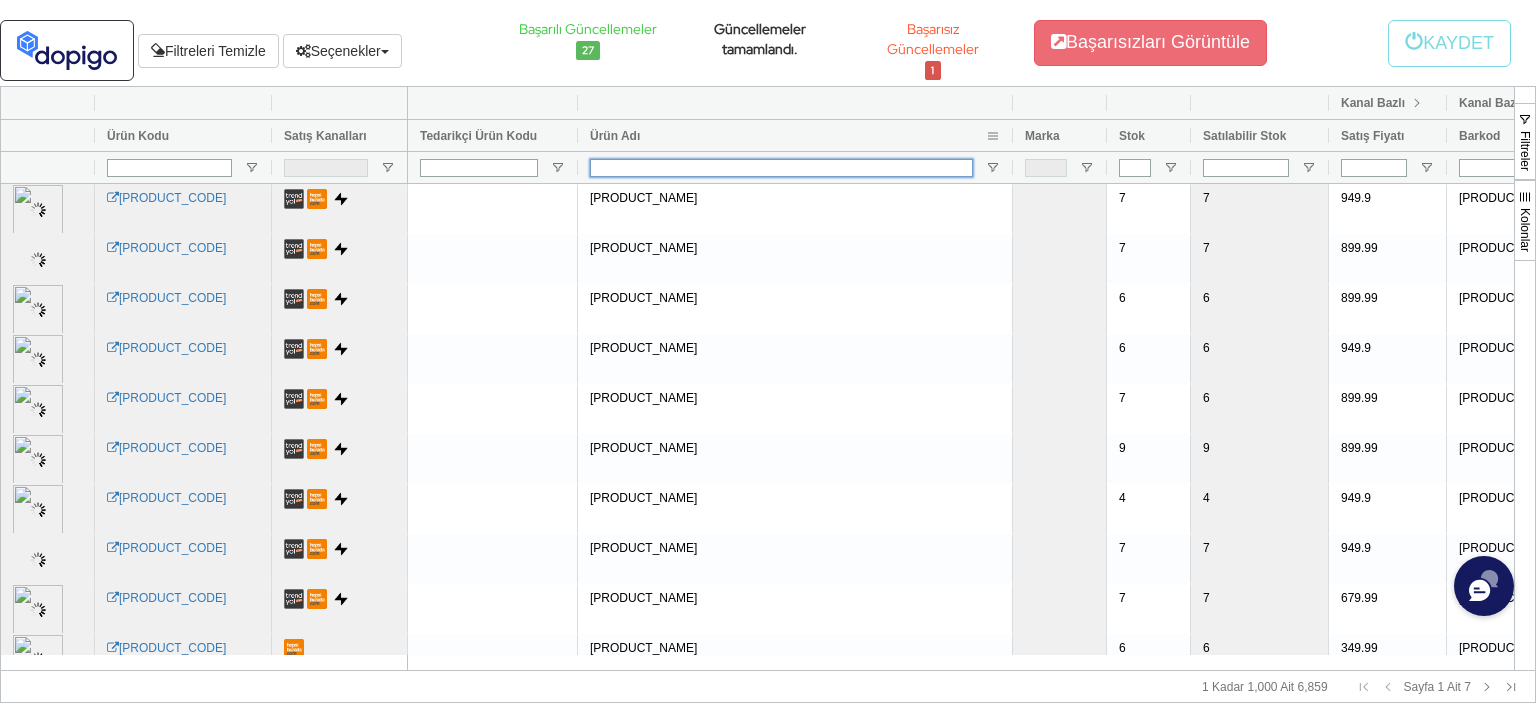 paste on "HBCV00007ZMLX8" 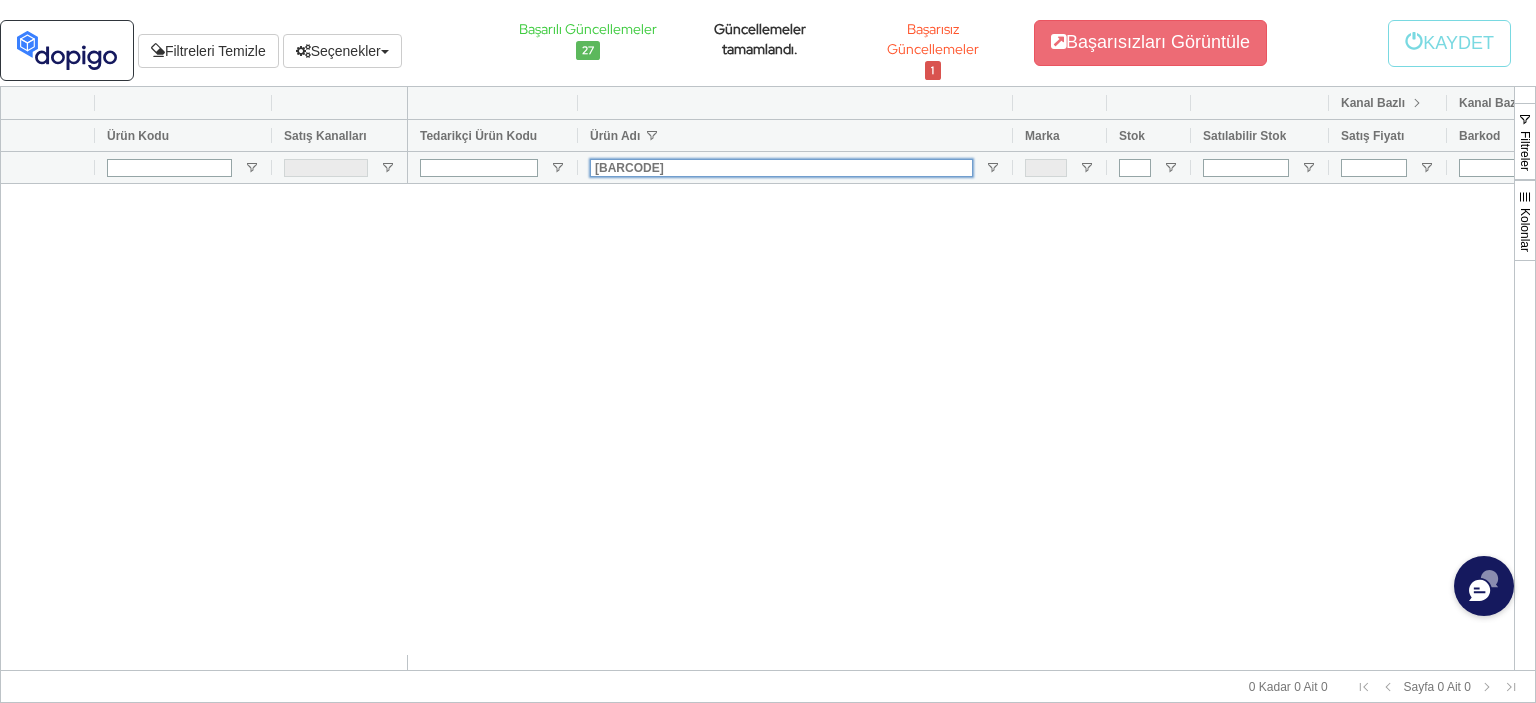 drag, startPoint x: 692, startPoint y: 157, endPoint x: 435, endPoint y: 147, distance: 257.1945 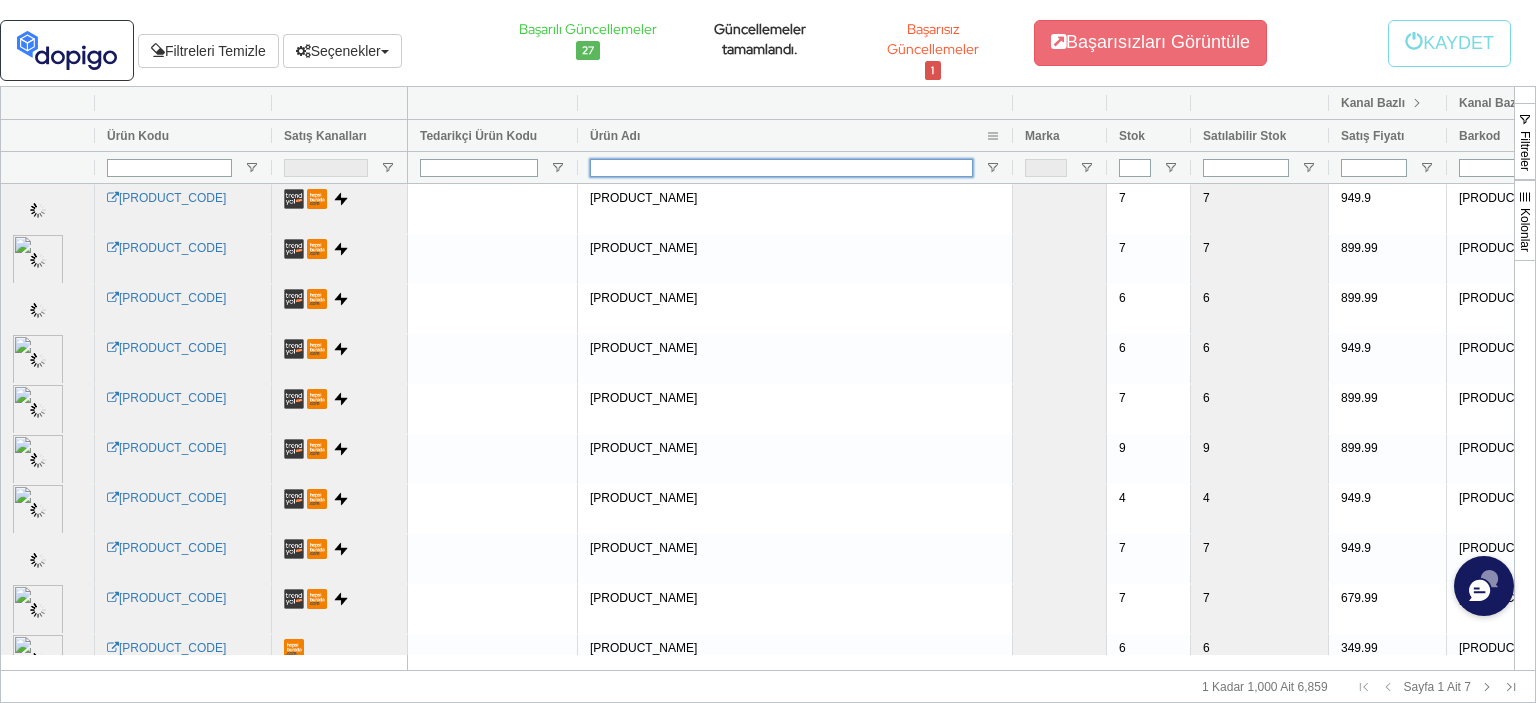 paste on "Kadın Siyah Cepli Düğmeli Taş Detaylı Pamuklu Kaşkörse Truvakar Kollu Büyük Beden Likralı Elbise" 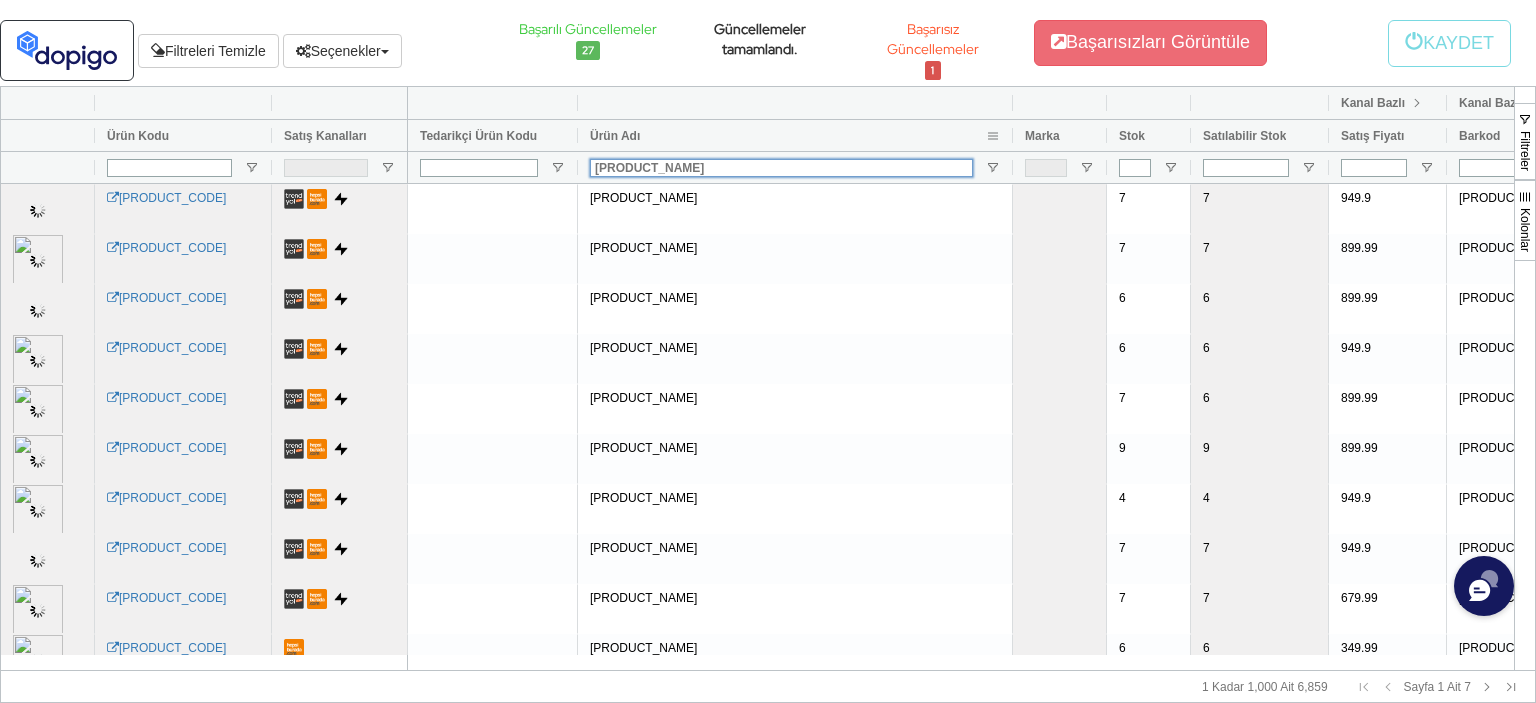 scroll, scrollTop: 0, scrollLeft: 156, axis: horizontal 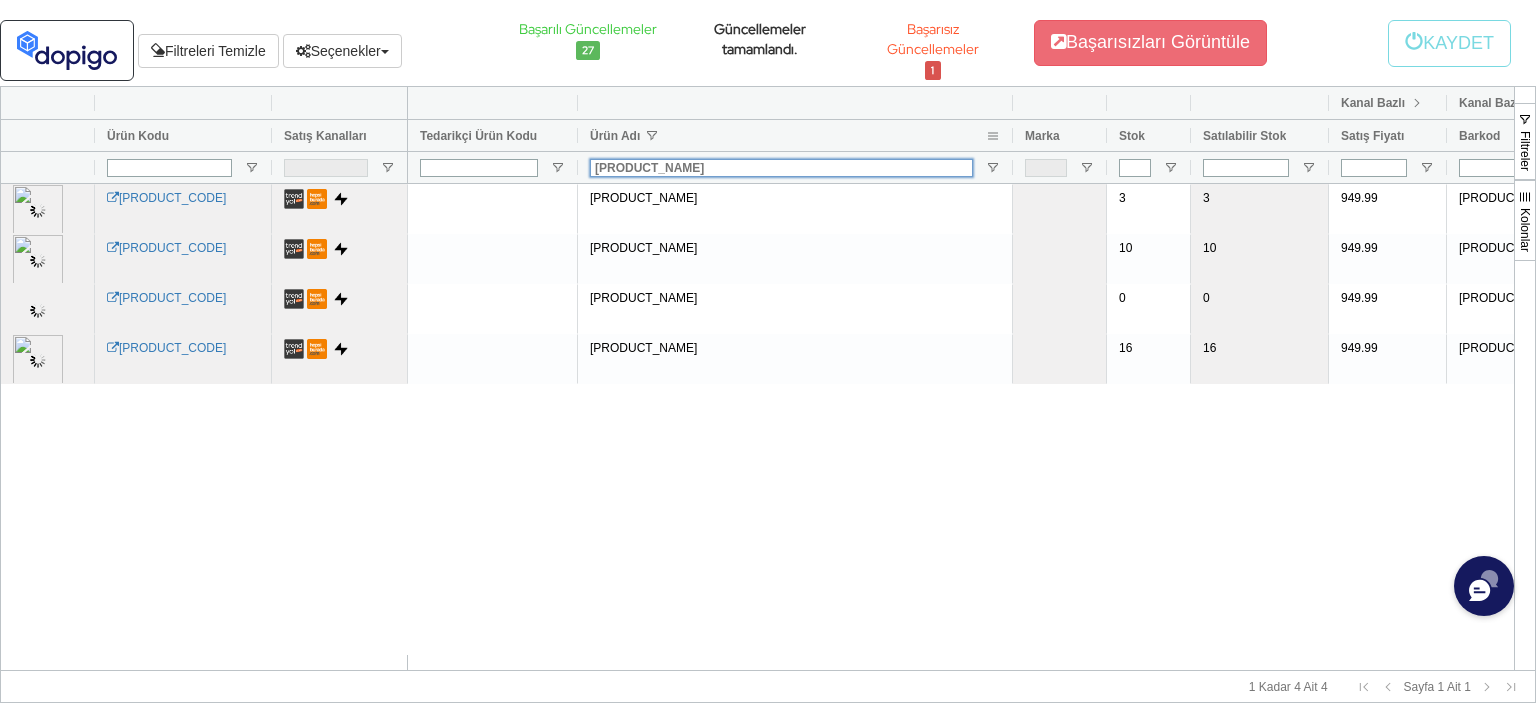 type on "Kadın Siyah Cepli Düğmeli Taş Detaylı Pamuklu Kaşkörse Truvakar Kollu Büyük Beden Likralı Elbise" 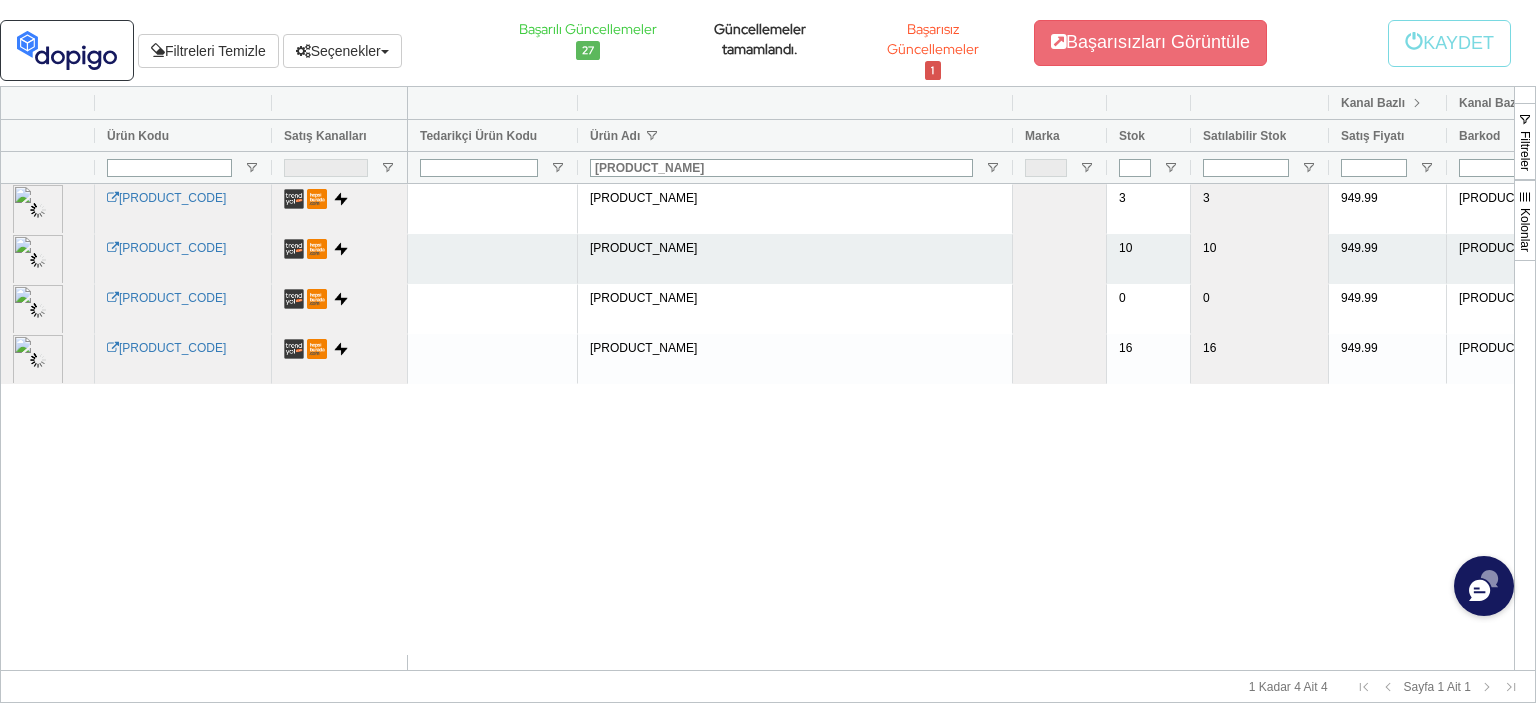 scroll, scrollTop: 0, scrollLeft: 0, axis: both 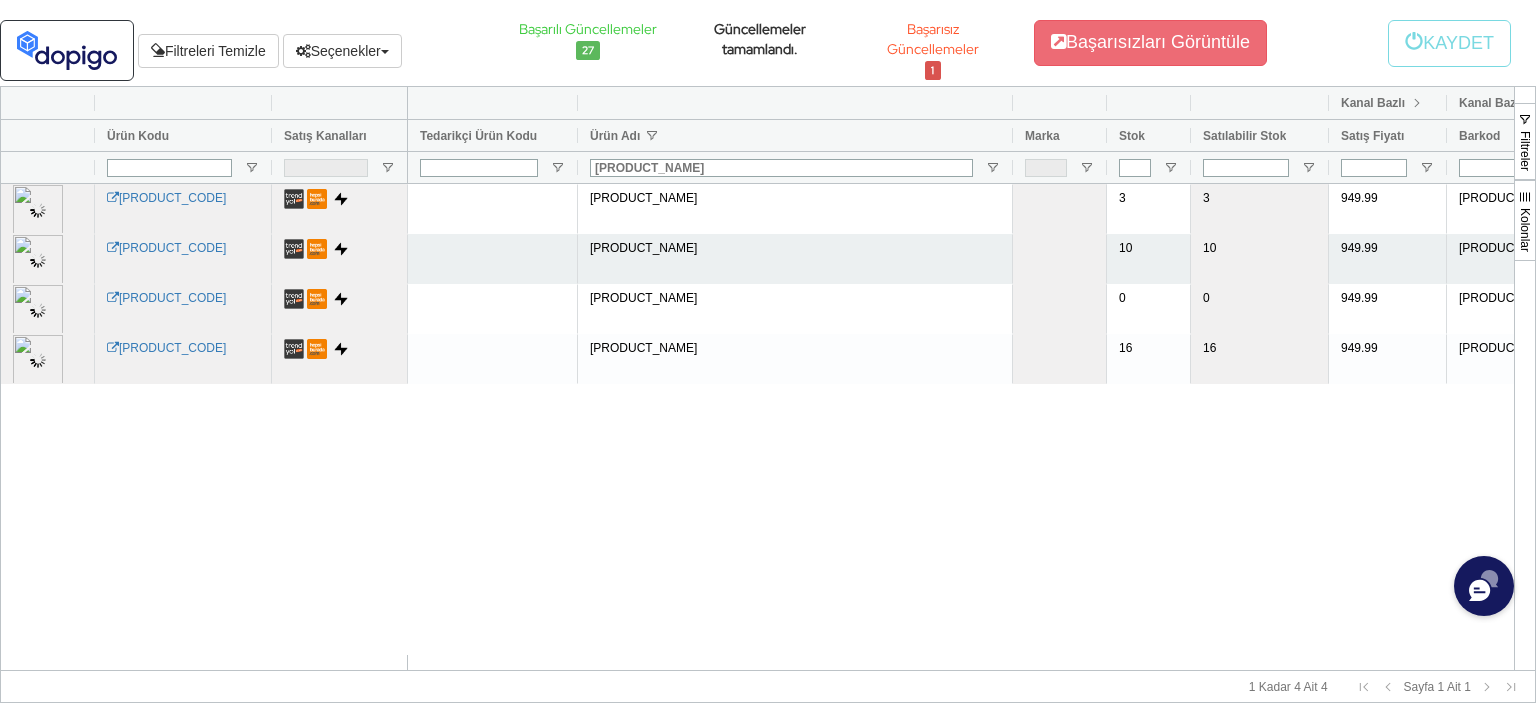 click on "10" at bounding box center (1149, 259) 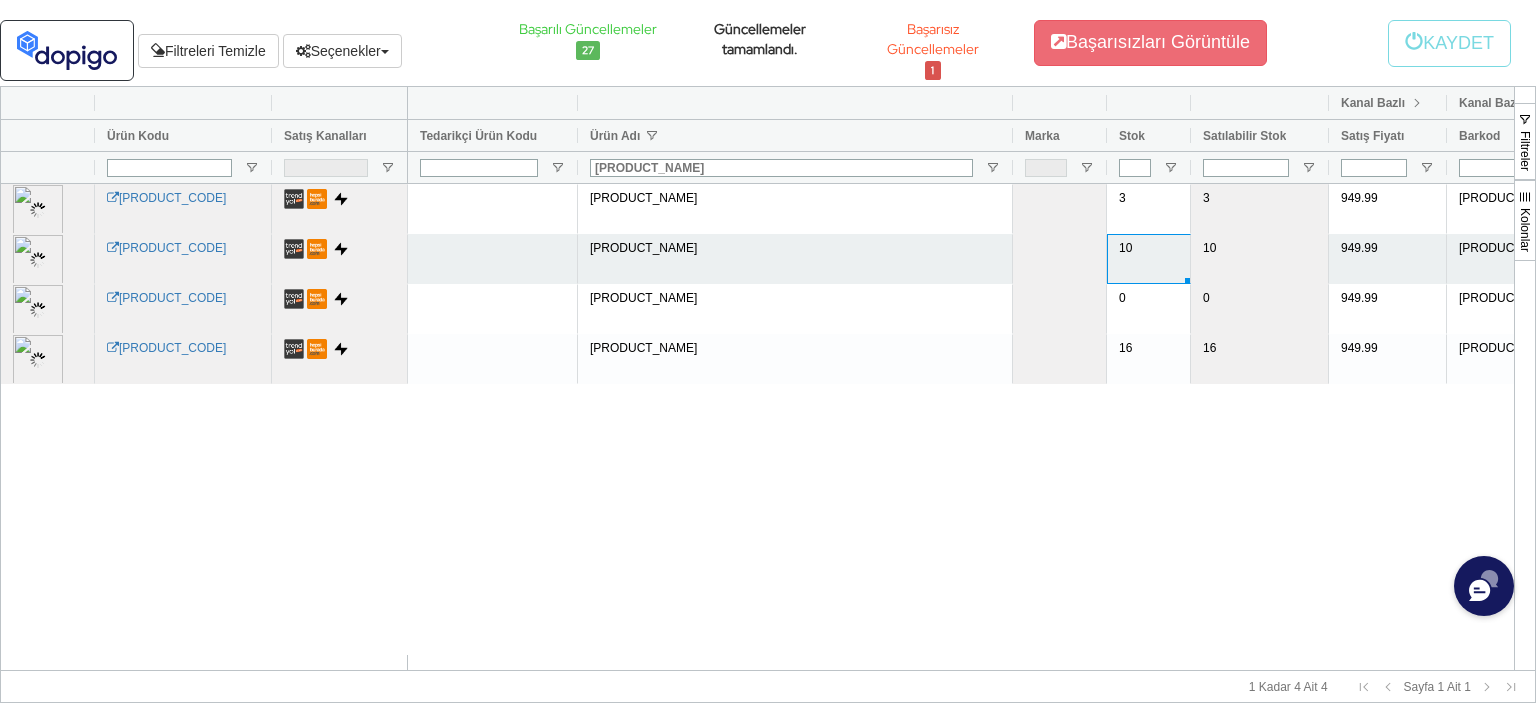 click on "10" at bounding box center [1149, 259] 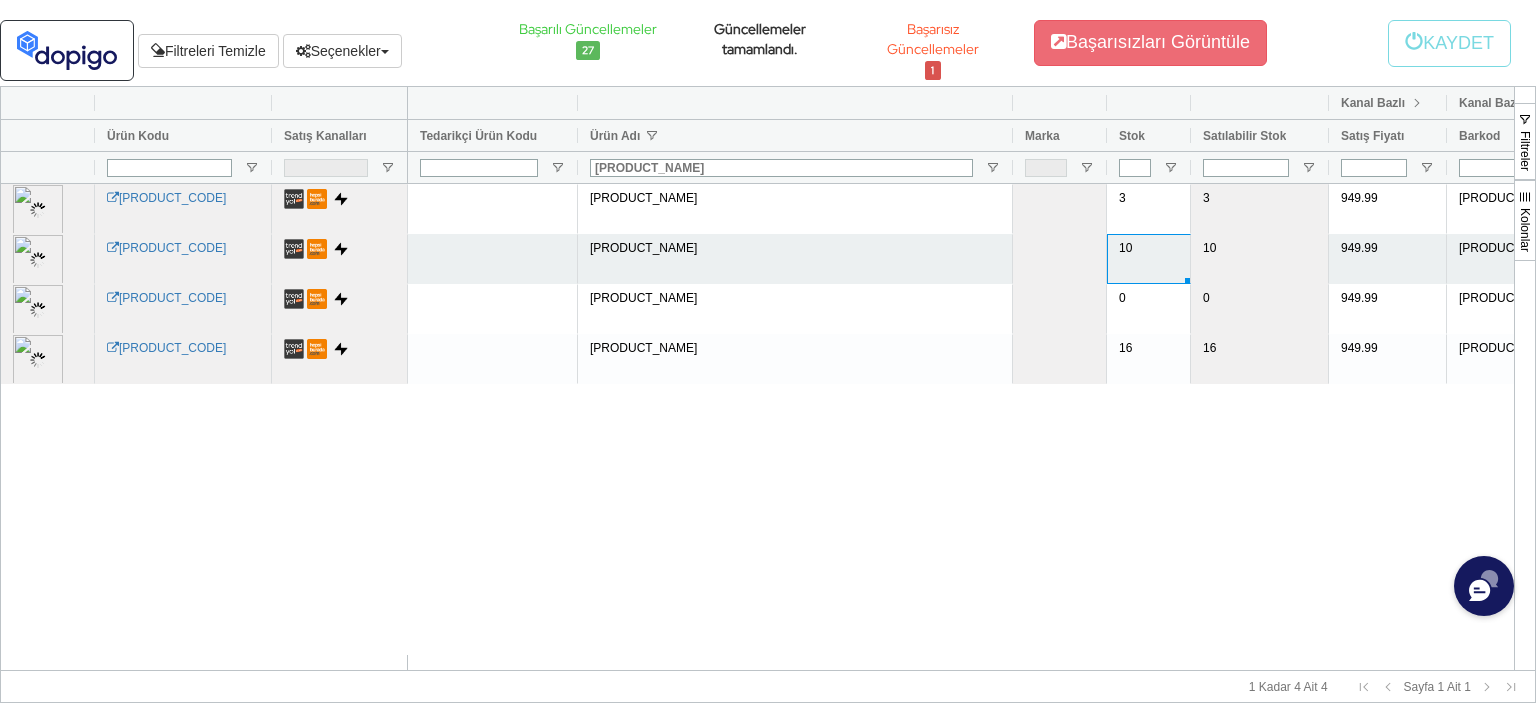 click on "10" at bounding box center [1149, 259] 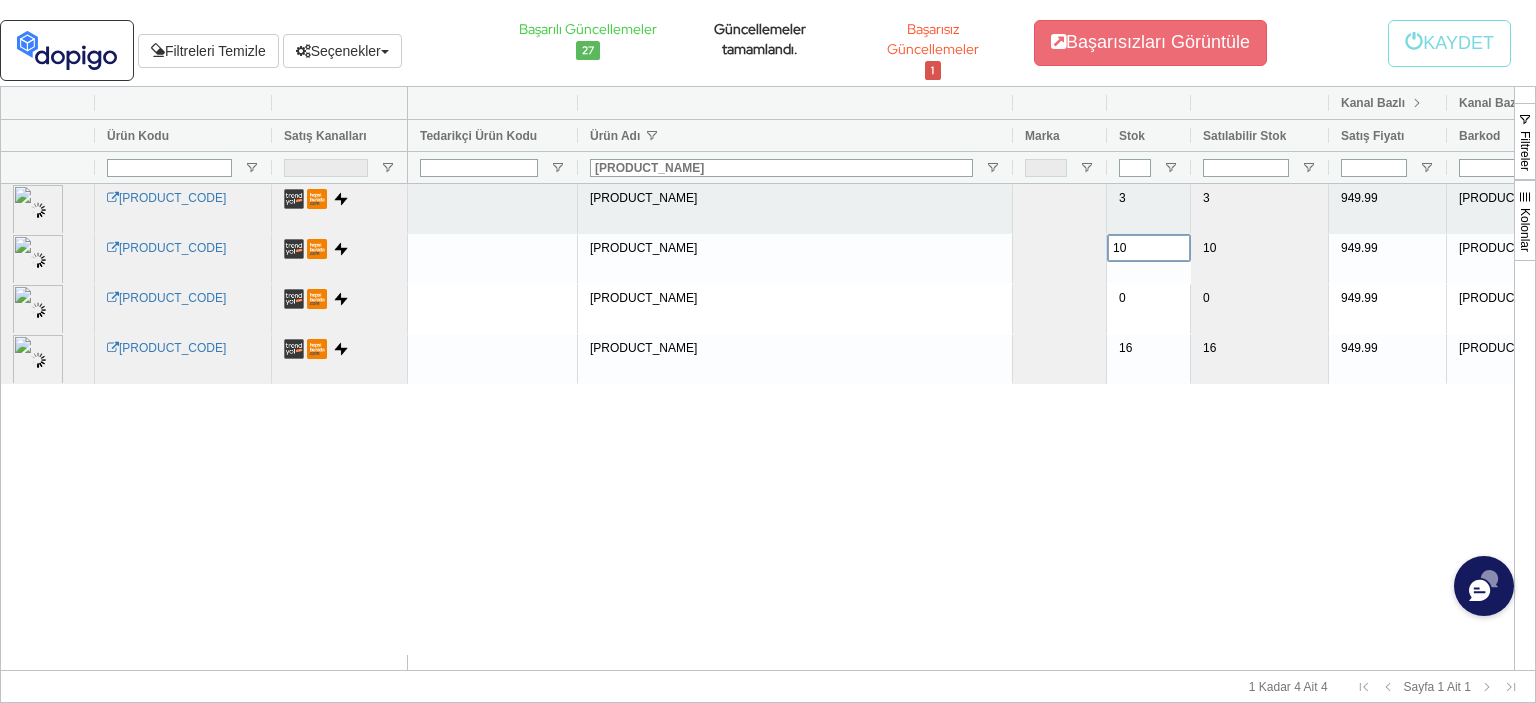 click on "3" at bounding box center [1149, 209] 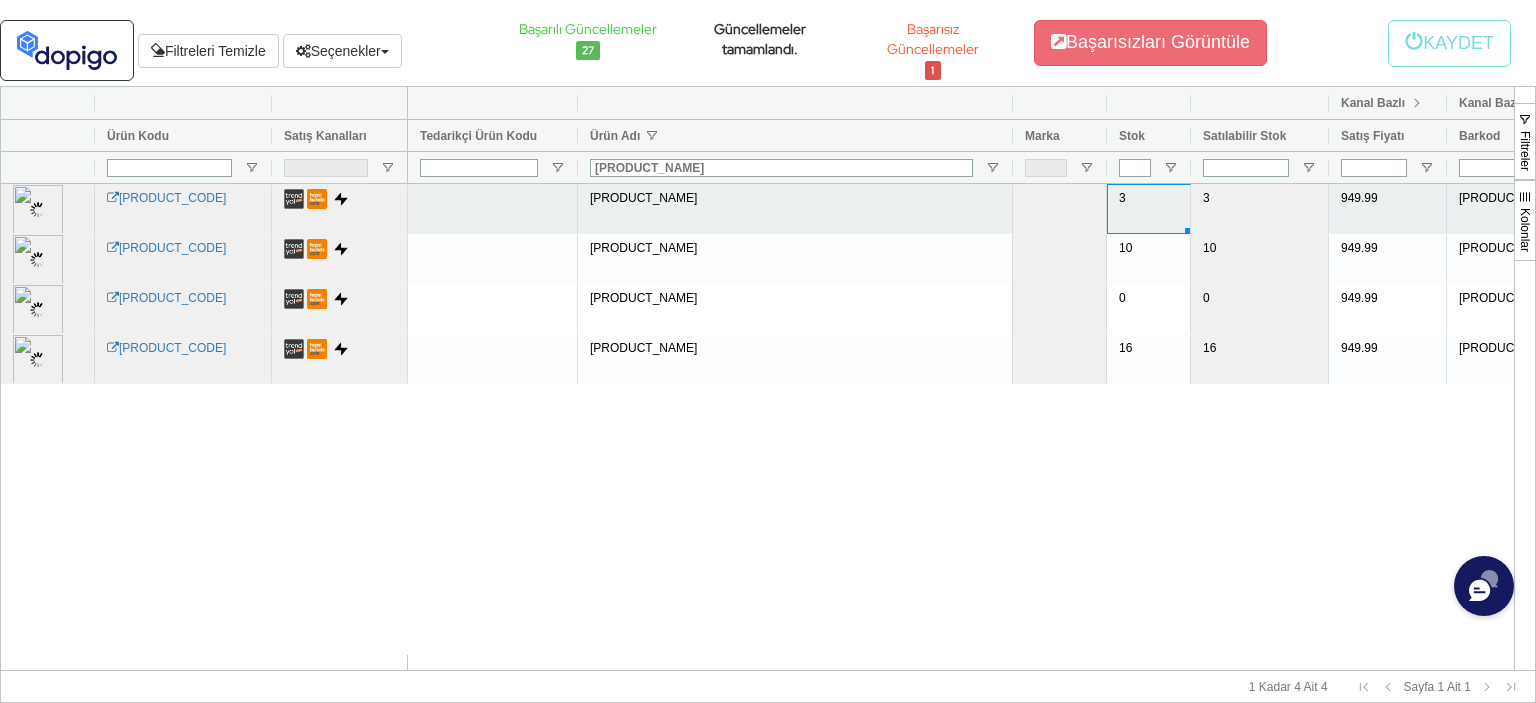 click on "3" at bounding box center (1149, 209) 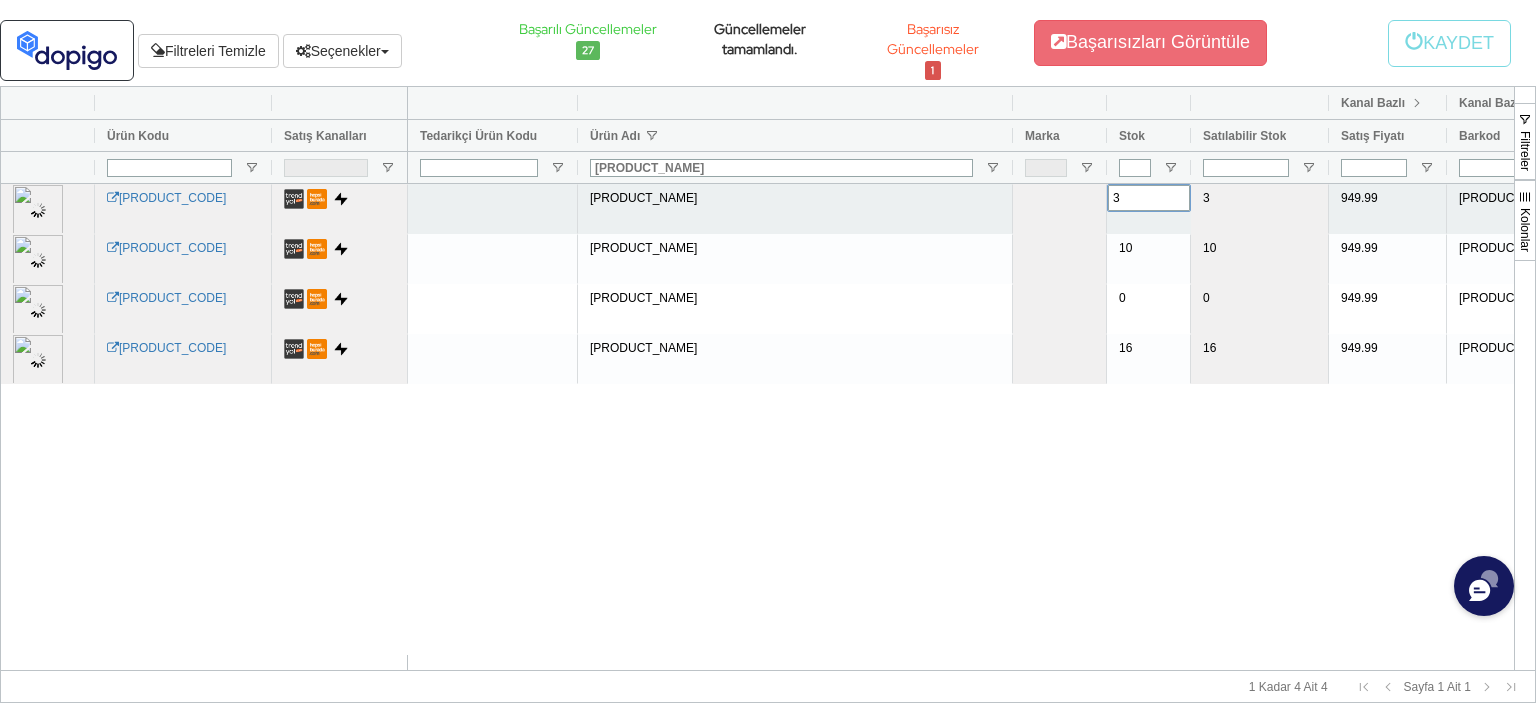 click on "3" at bounding box center (1149, 198) 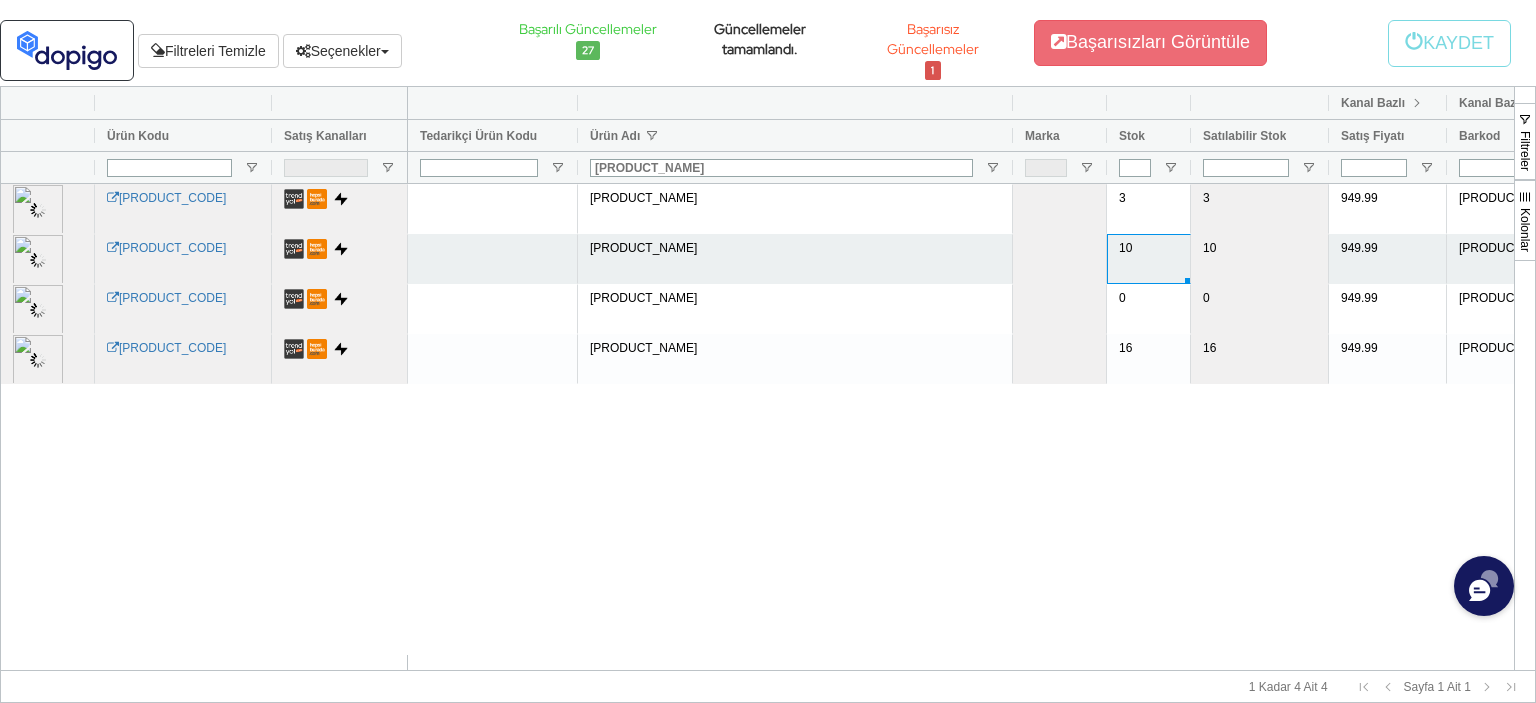 click on "10" at bounding box center (1149, 259) 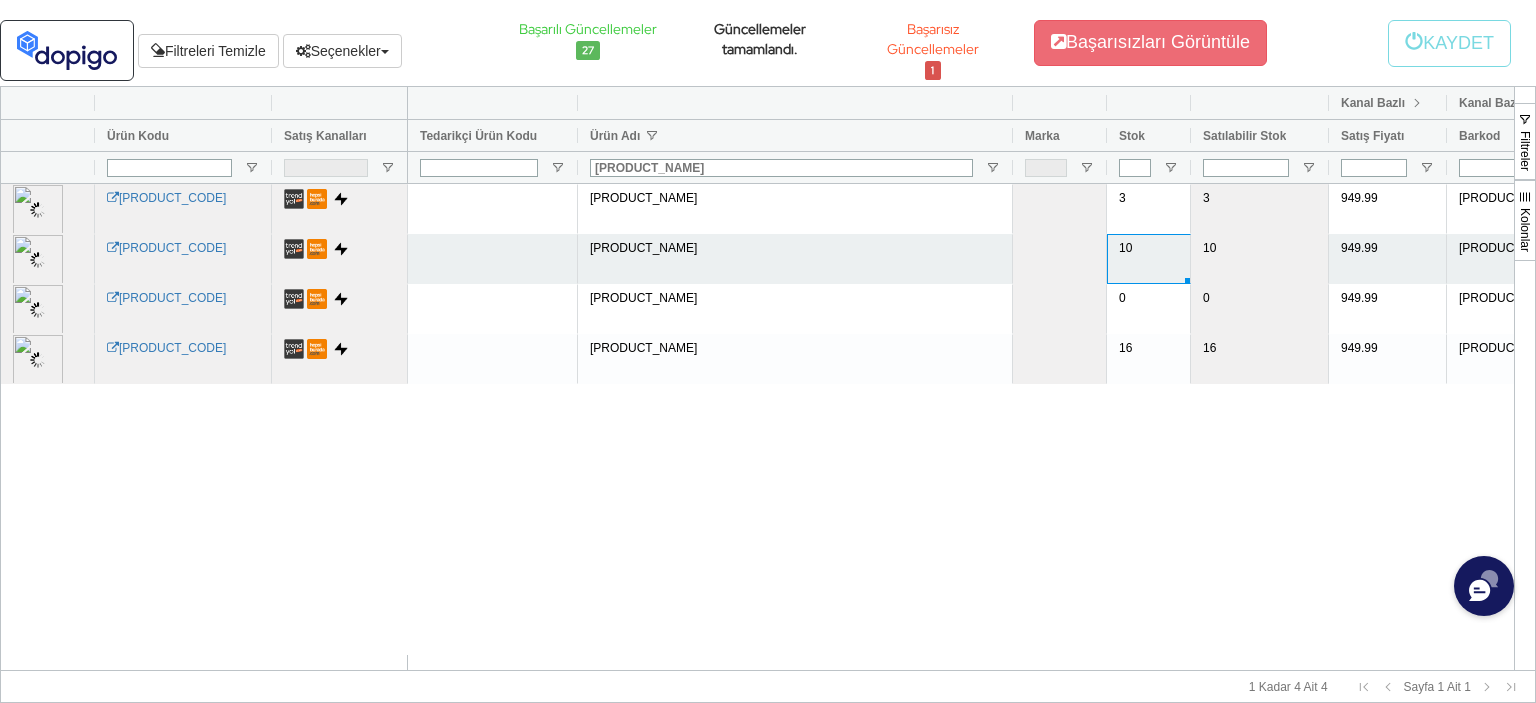 drag, startPoint x: 1140, startPoint y: 262, endPoint x: 1135, endPoint y: 273, distance: 12.083046 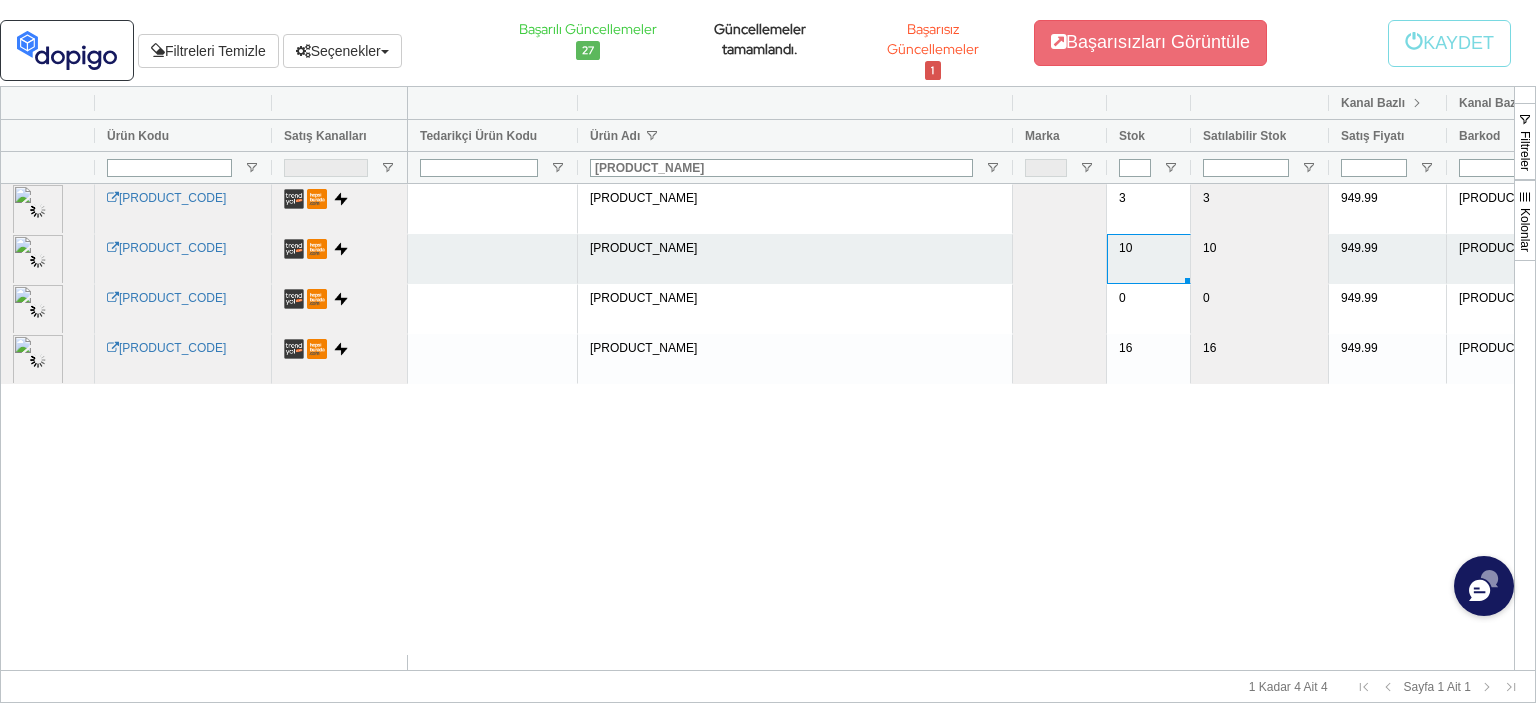 click on "10" at bounding box center (1149, 259) 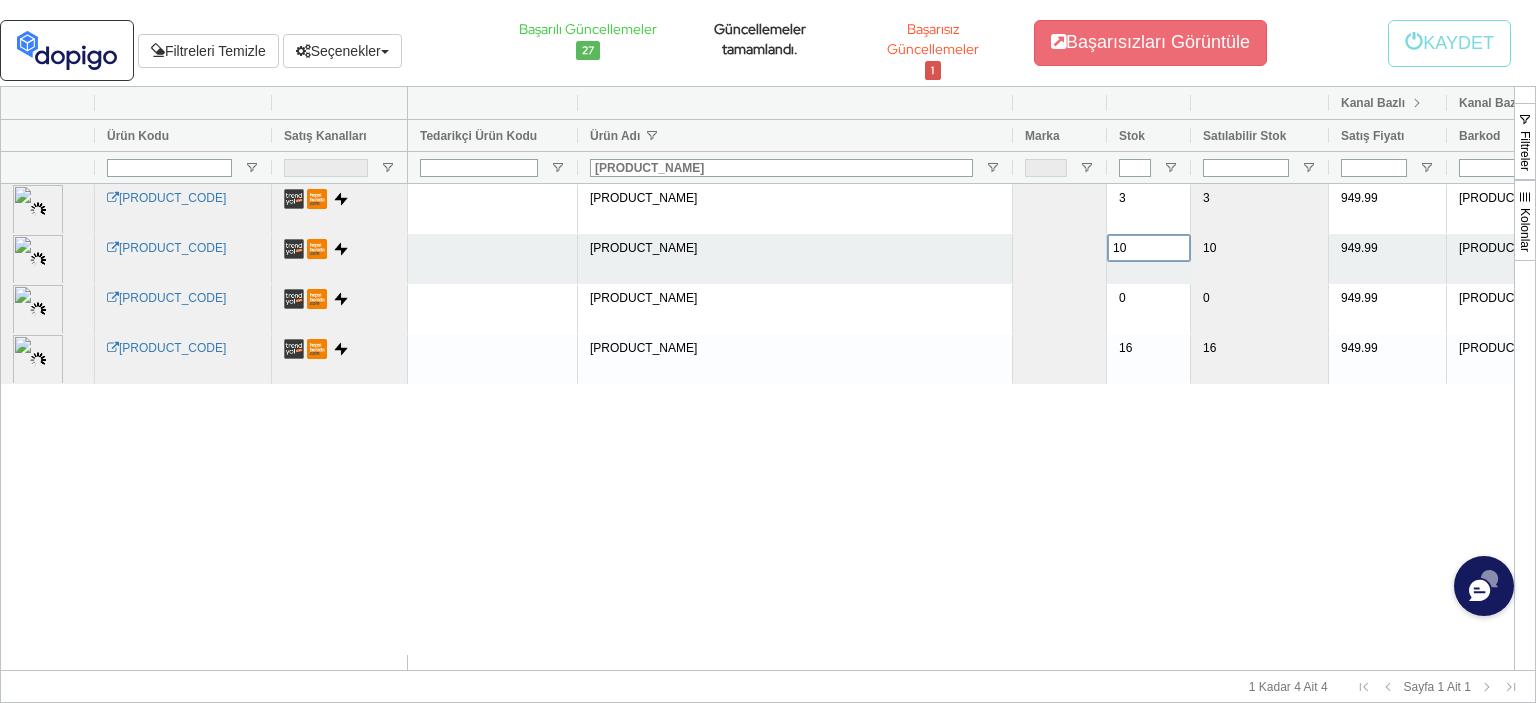 click on "kadın siyah cepli düğmeli taş detaylı pamuklu kaşkörse truvakar kollu büyük beden likralı elbise
10
10 949.99 250093XL 2000" at bounding box center [1750, 259] 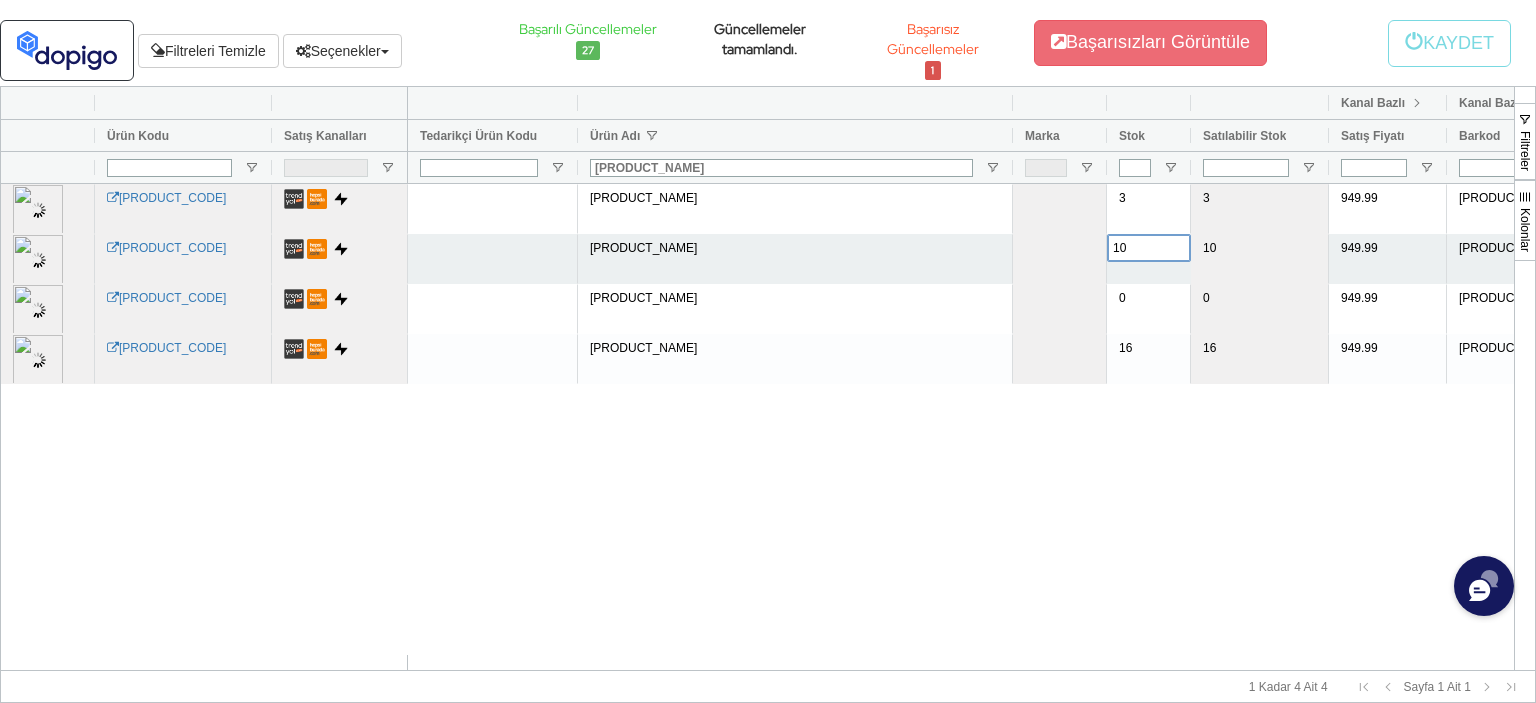 click on "10" at bounding box center (1149, 248) 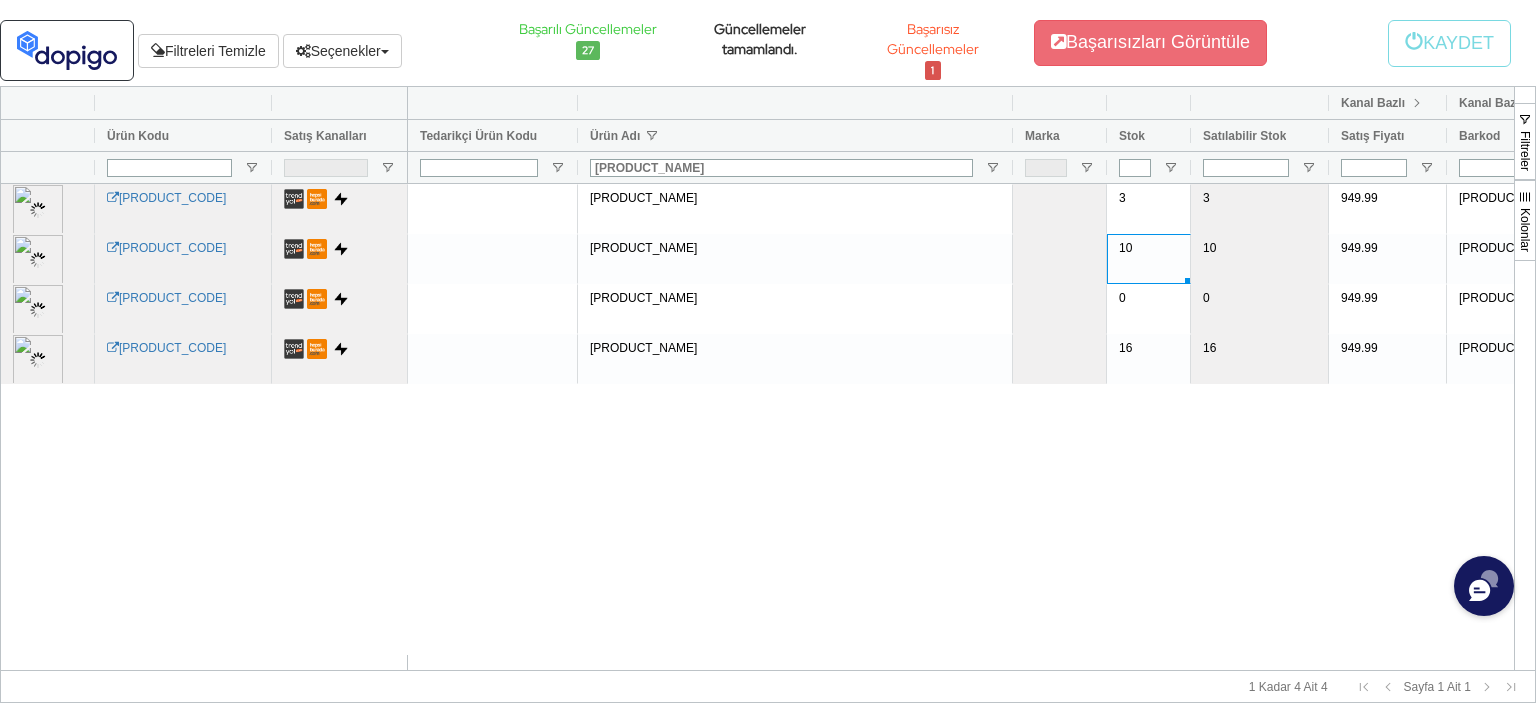 click on "kadın siyah cepli düğmeli taş detaylı pamuklu kaşkörse truvakar kollu büyük beden likralı elbise 3 3 949.99 25009XL 2000 kadın siyah cepli düğmeli taş detaylı pamuklu kaşkörse truvakar kollu büyük beden likralı elbise 10 10 949.99 250093XL 2000 kadın siyah cepli düğmeli taş detaylı pamuklu kaşkörse truvakar kollu büyük beden likralı elbise 0 0 949.99 250092XL 2000 kadın siyah cepli düğmeli taş detaylı pamuklu kaşkörse truvakar kollu büyük beden likralı elbise 16 16 949.99 250094XL 2000" at bounding box center [961, 427] 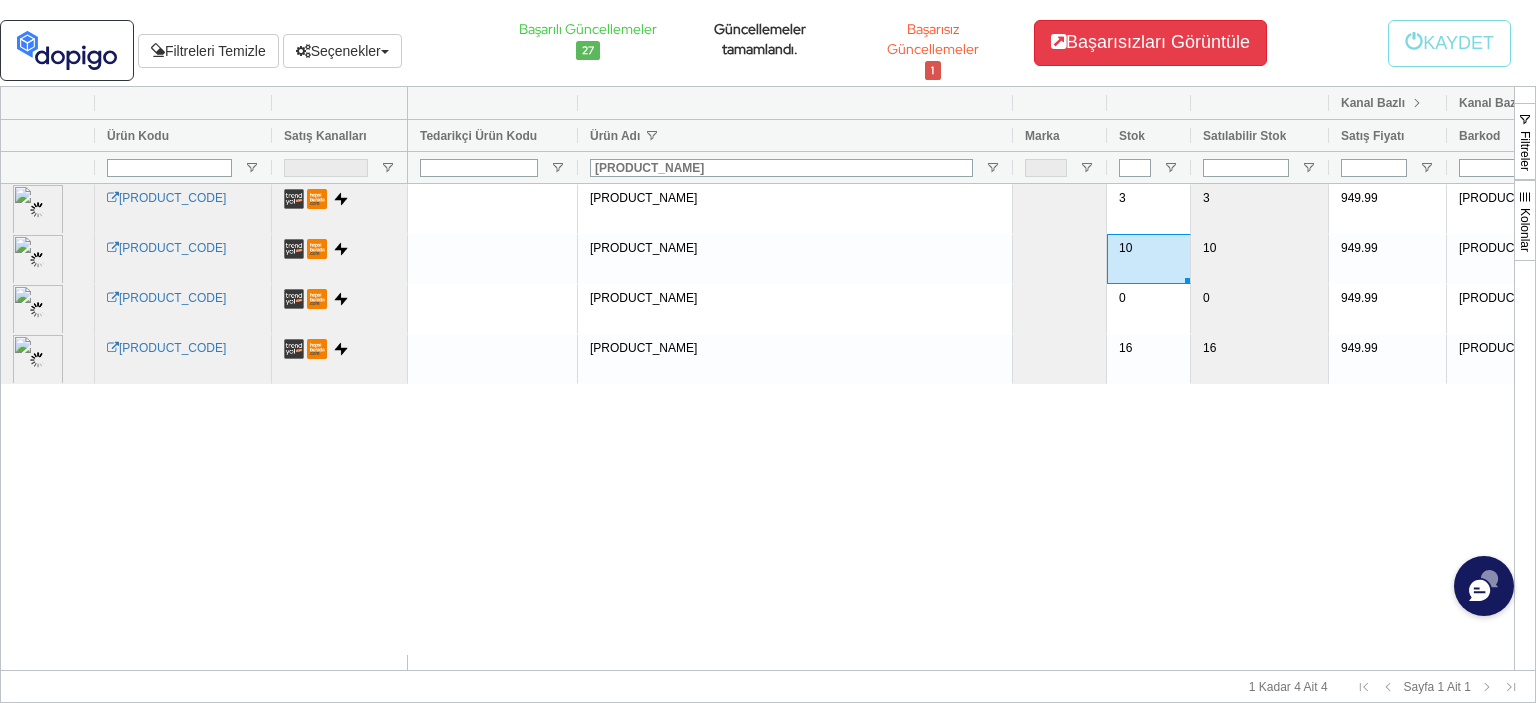 click on "Başarısızları Görüntüle" at bounding box center [1150, 43] 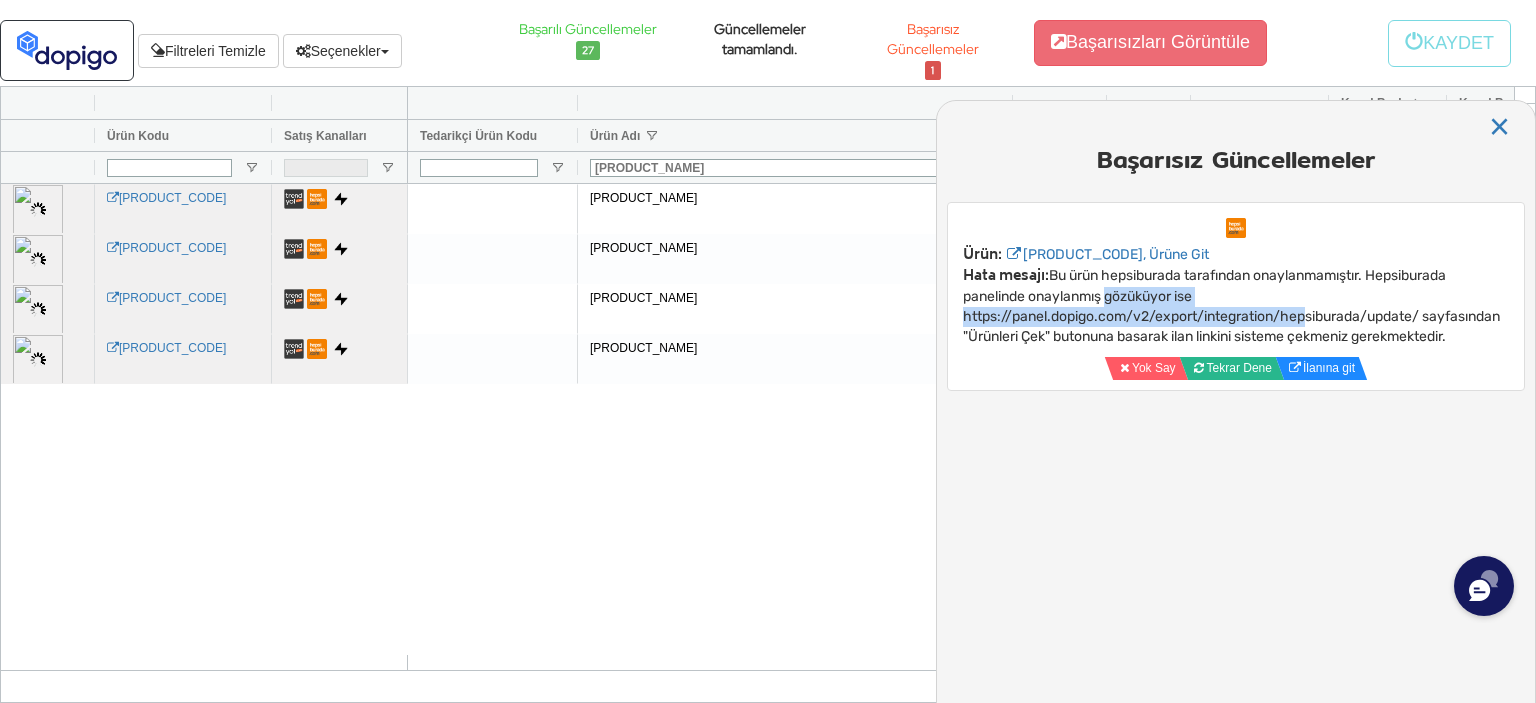 drag, startPoint x: 1104, startPoint y: 299, endPoint x: 1298, endPoint y: 324, distance: 195.60419 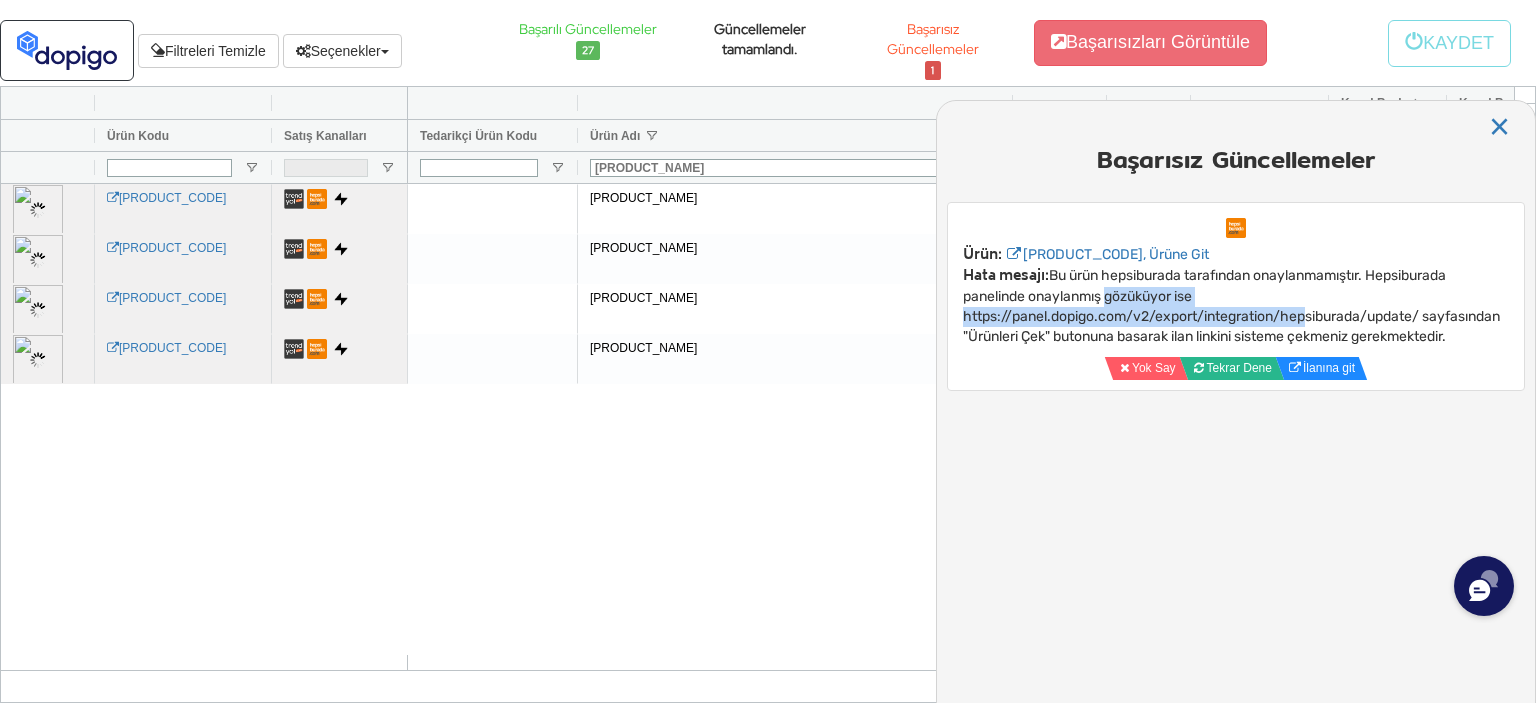 click on "Ürün:      KDN-BYK-BDN-CCK-4, Ürüne Git Hata mesajı:  Bu ürün hepsiburada tarafından onaylanmamıştır. Hepsiburada panelinde onaylanmış gözüküyor ise https://panel.dopigo.com/v2/export/integration/hepsiburada/update/ sayfasından "Ürünleri Çek" butonuna basarak ilan linkini sisteme çekmeniz gerekmektedir." at bounding box center [1231, 295] 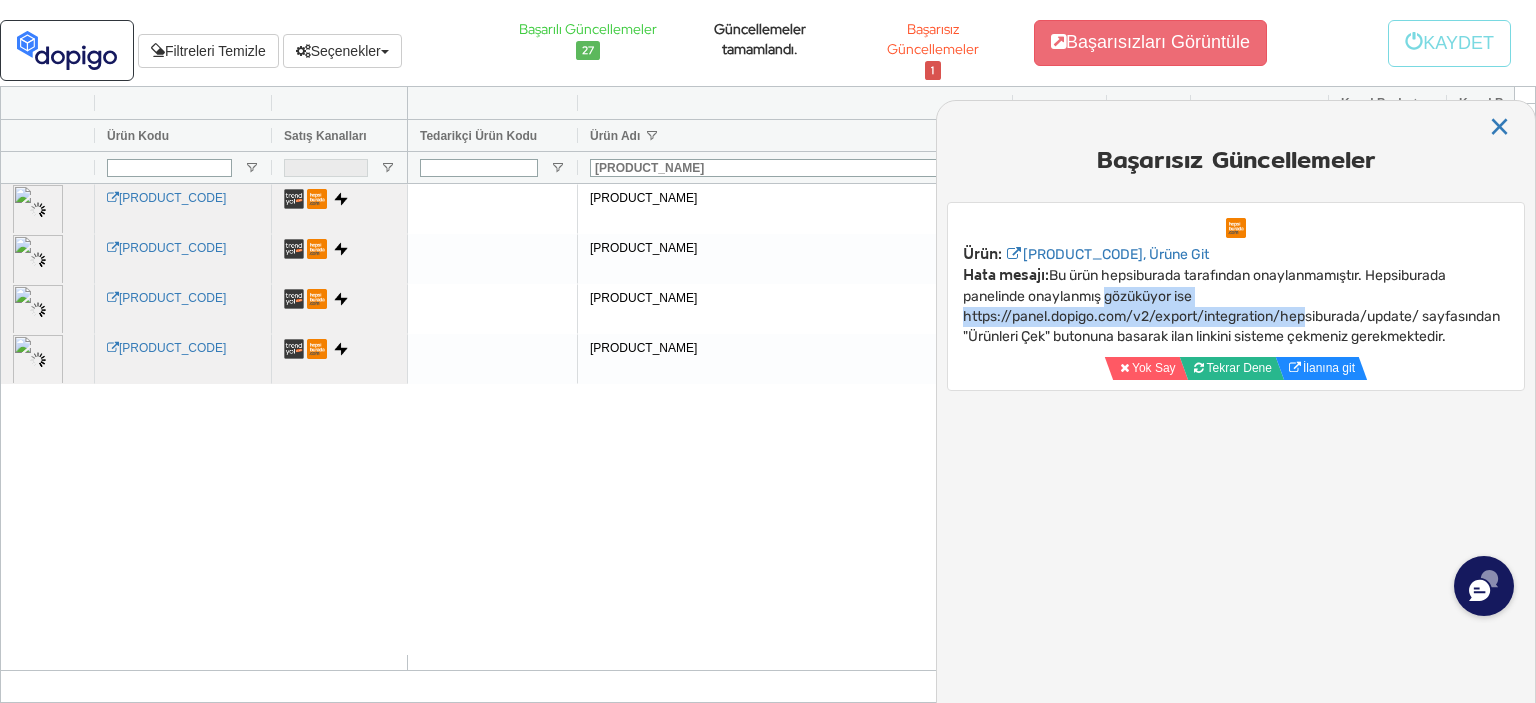 click on "Ürün:      KDN-BYK-BDN-CCK-4, Ürüne Git Hata mesajı:  Bu ürün hepsiburada tarafından onaylanmamıştır. Hepsiburada panelinde onaylanmış gözüküyor ise https://panel.dopigo.com/v2/export/integration/hepsiburada/update/ sayfasından "Ürünleri Çek" butonuna basarak ilan linkini sisteme çekmeniz gerekmektedir." at bounding box center [1231, 295] 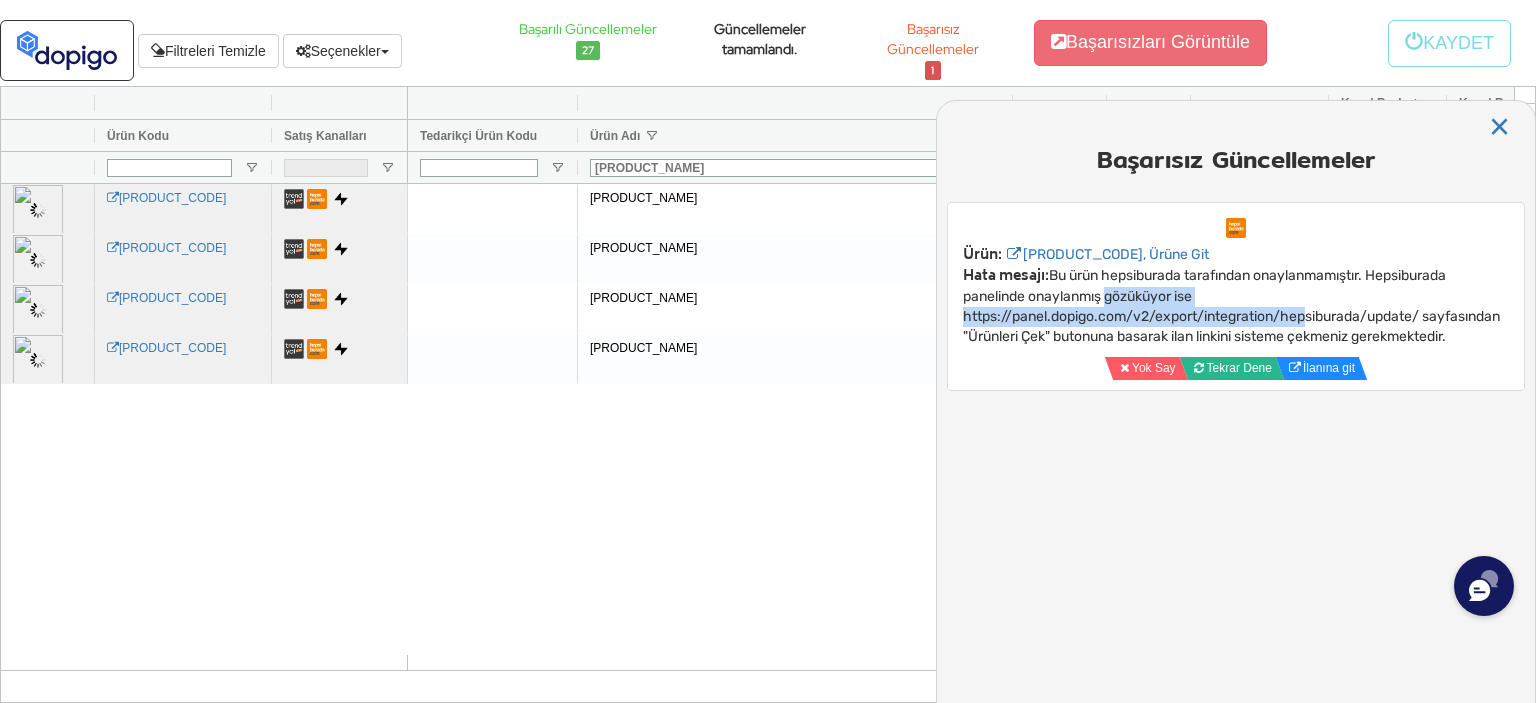 click on "Ürün:      KDN-BYK-BDN-CCK-4, Ürüne Git Hata mesajı:  Bu ürün hepsiburada tarafından onaylanmamıştır. Hepsiburada panelinde onaylanmış gözüküyor ise https://panel.dopigo.com/v2/export/integration/hepsiburada/update/ sayfasından "Ürünleri Çek" butonuna basarak ilan linkini sisteme çekmeniz gerekmektedir.    Yok Say  Tekrar Dene    İlanına git" at bounding box center [1236, 296] 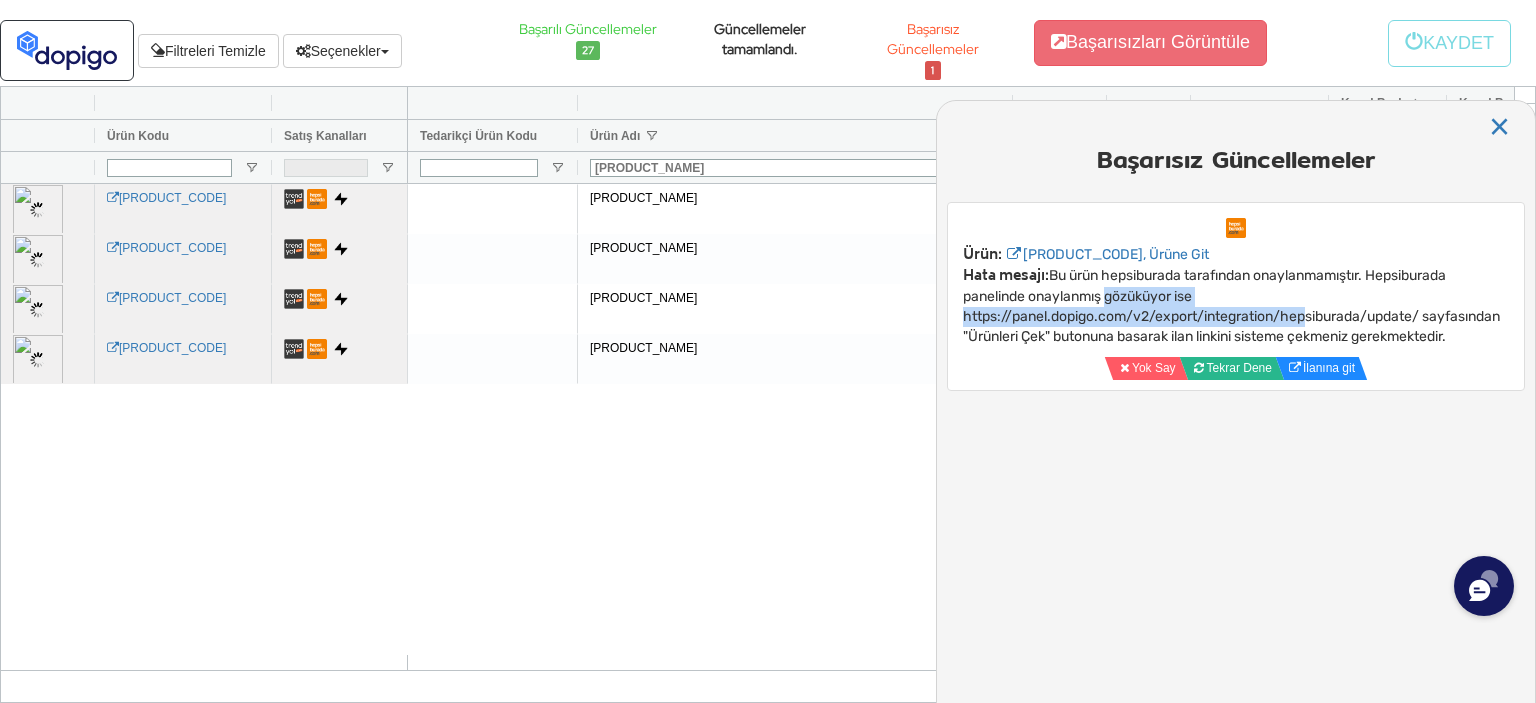 click on "Ürün:      KDN-BYK-BDN-CCK-4, Ürüne Git Hata mesajı:  Bu ürün hepsiburada tarafından onaylanmamıştır. Hepsiburada panelinde onaylanmış gözüküyor ise https://panel.dopigo.com/v2/export/integration/hepsiburada/update/ sayfasından "Ürünleri Çek" butonuna basarak ilan linkini sisteme çekmeniz gerekmektedir.    Yok Say  Tekrar Dene    İlanına git" at bounding box center (1236, 296) 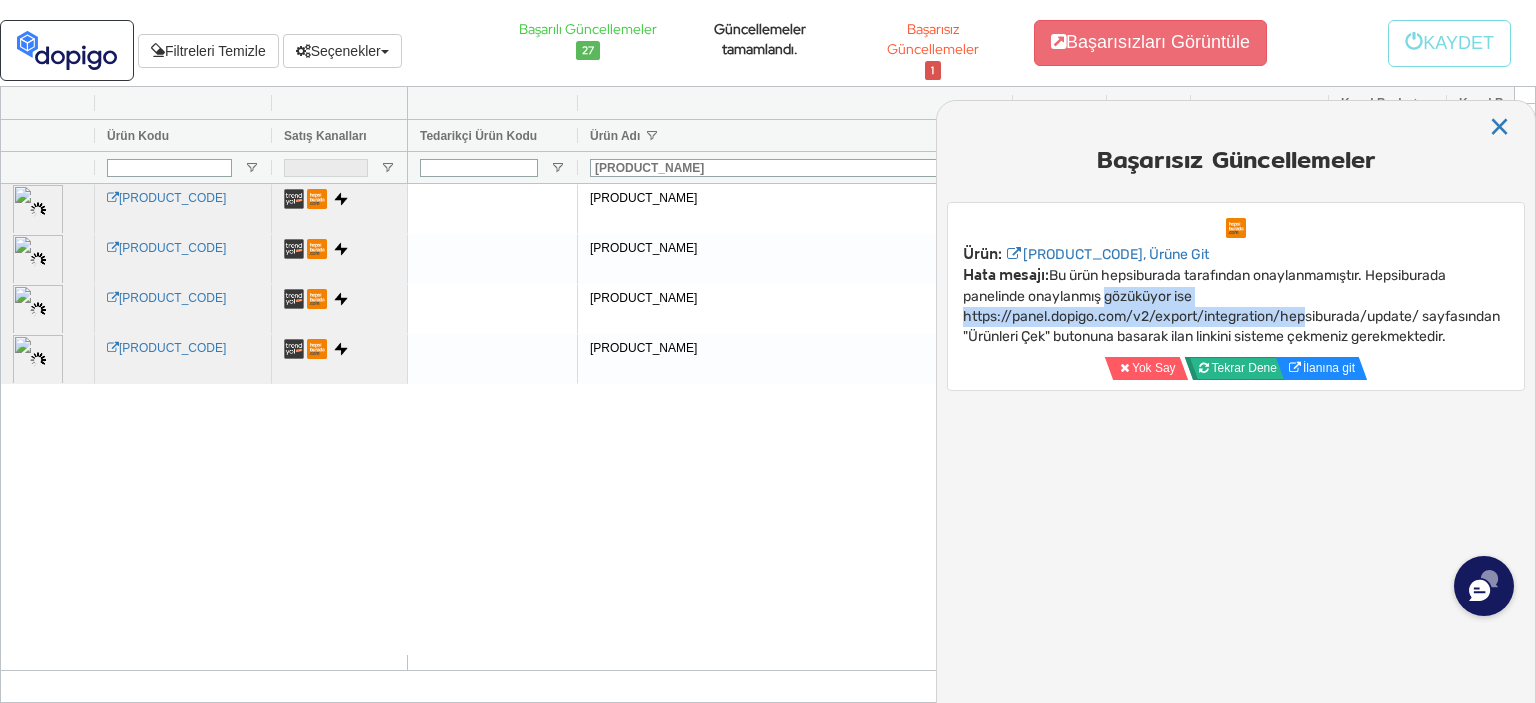 click on "Ürün:      KDN-BYK-BDN-CCK-4, Ürüne Git Hata mesajı:  Bu ürün hepsiburada tarafından onaylanmamıştır. Hepsiburada panelinde onaylanmış gözüküyor ise https://panel.dopigo.com/v2/export/integration/hepsiburada/update/ sayfasından "Ürünleri Çek" butonuna basarak ilan linkini sisteme çekmeniz gerekmektedir.    Yok Say  Tekrar Dene    İlanına git" at bounding box center (1236, 296) 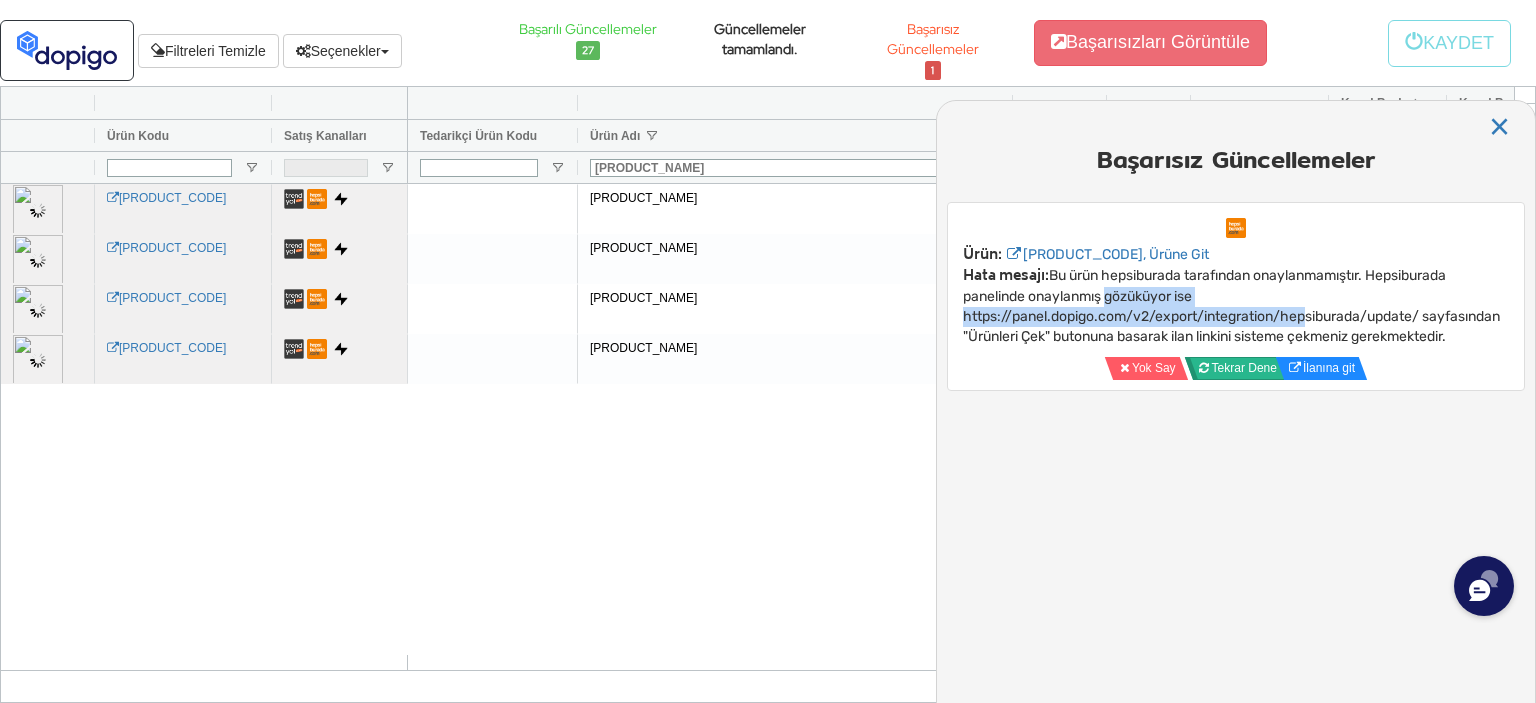 click on "Tekrar Dene" at bounding box center (1237, 368) 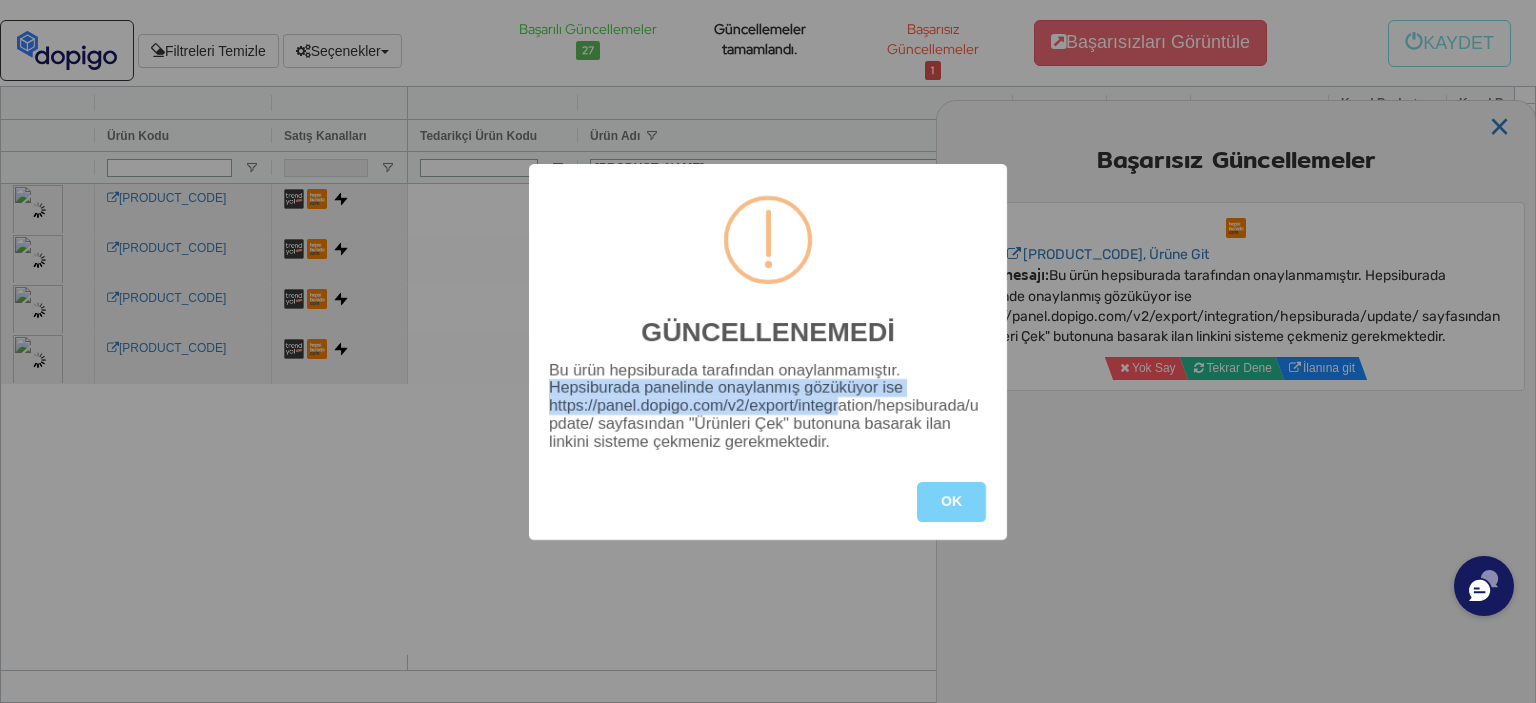drag, startPoint x: 713, startPoint y: 399, endPoint x: 837, endPoint y: 401, distance: 124.01613 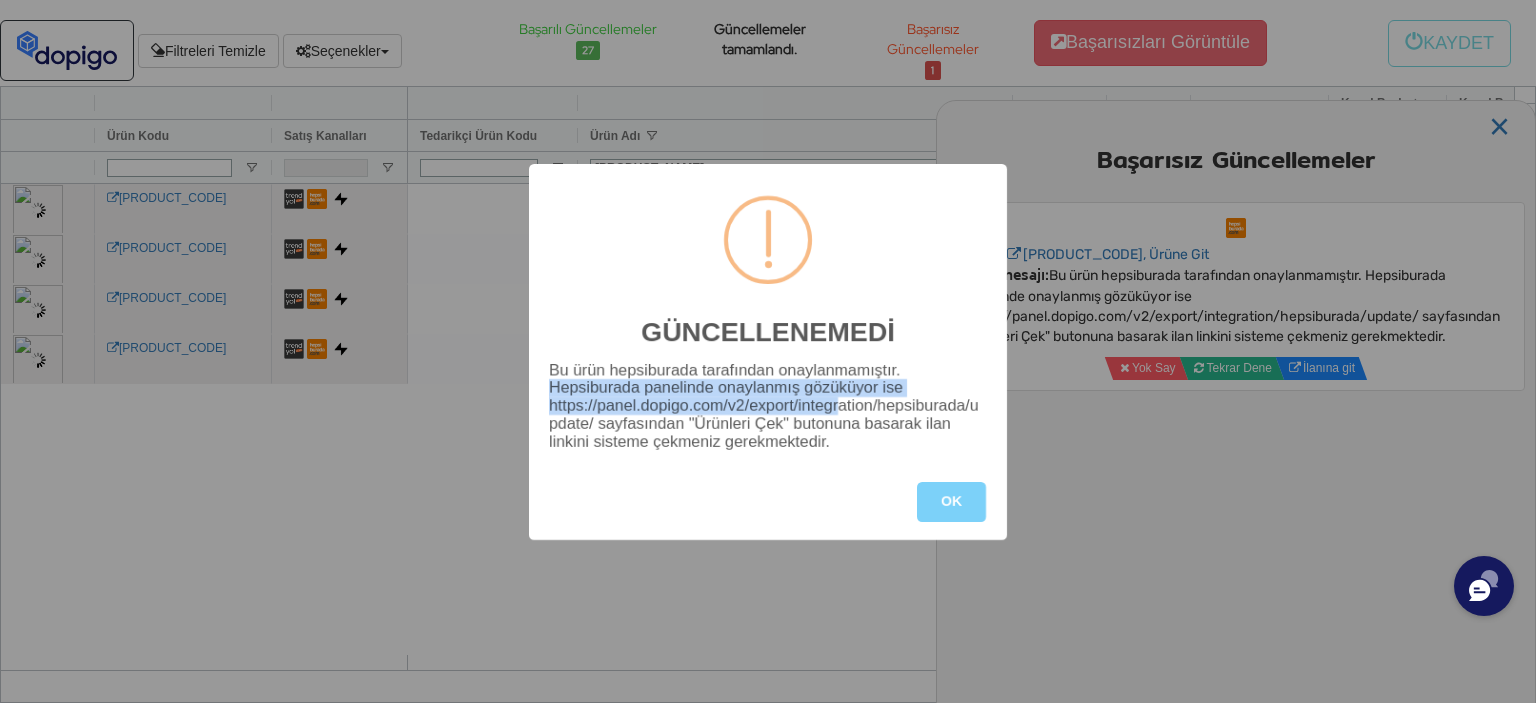 click on "Bu ürün hepsiburada tarafından onaylanmamıştır. Hepsiburada panelinde onaylanmış gözüküyor ise https://panel.dopigo.com/v2/export/integration/hepsiburada/update/ sayfasından "Ürünleri Çek" butonuna basarak ilan linkini sisteme çekmeniz gerekmektedir." at bounding box center [768, 406] 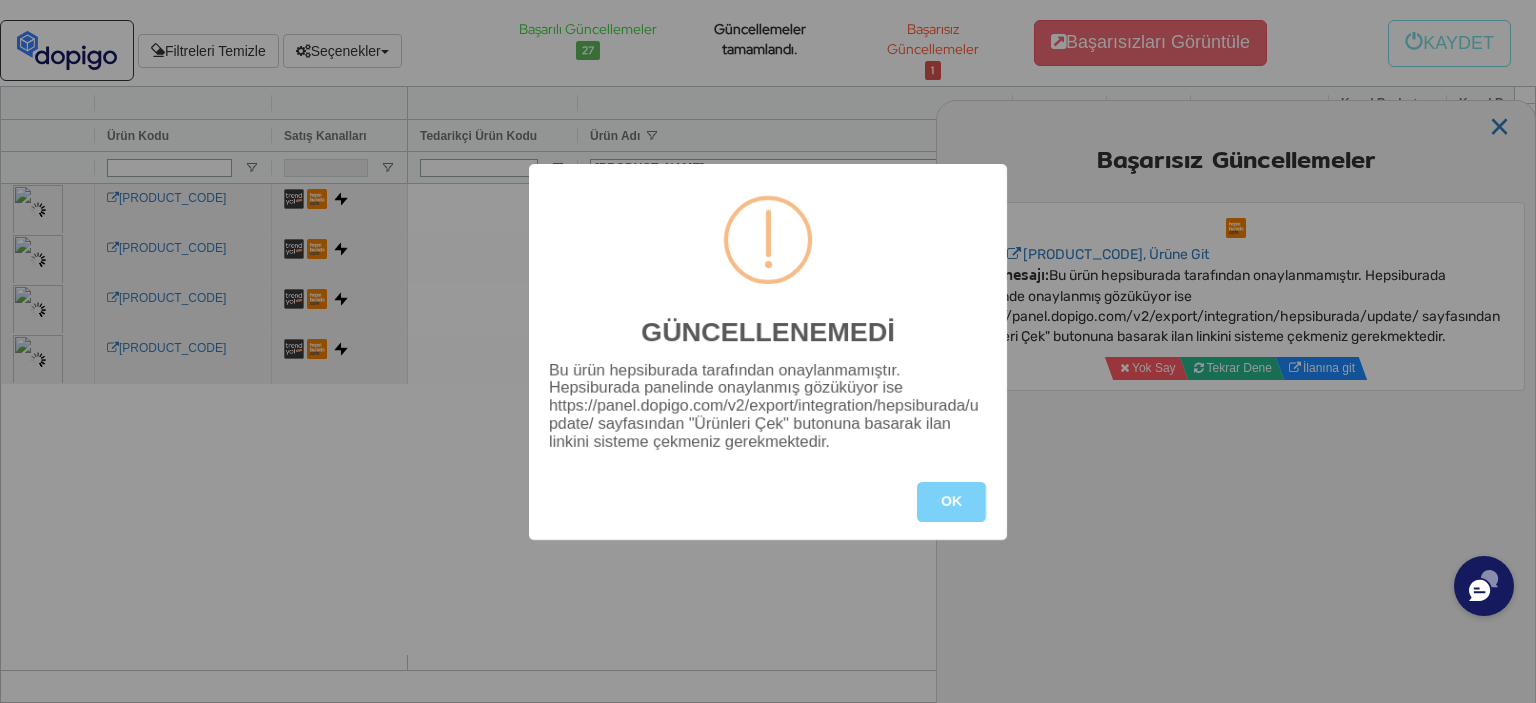 click on "GÜNCELLENEMEDİ Bu ürün hepsiburada tarafından onaylanmamıştır. Hepsiburada panelinde onaylanmış gözüküyor ise https://panel.dopigo.com/v2/export/integration/hepsiburada/update/ sayfasından "Ürünleri Çek" butonuna basarak ilan linkini sisteme çekmeniz gerekmektedir.
OK" at bounding box center (768, 352) 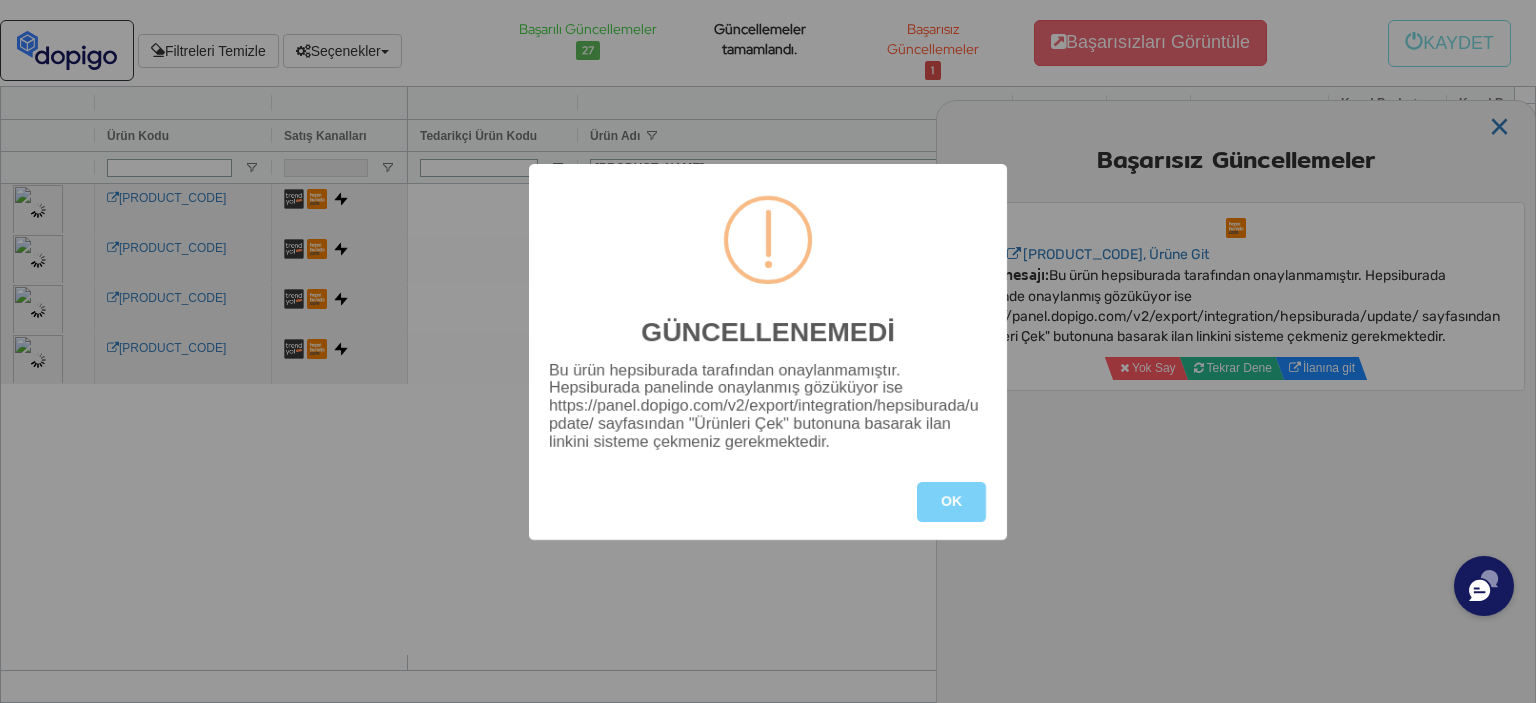 click on "Bu ürün hepsiburada tarafından onaylanmamıştır. Hepsiburada panelinde onaylanmış gözüküyor ise https://panel.dopigo.com/v2/export/integration/hepsiburada/update/ sayfasından "Ürünleri Çek" butonuna basarak ilan linkini sisteme çekmeniz gerekmektedir." at bounding box center (768, 406) 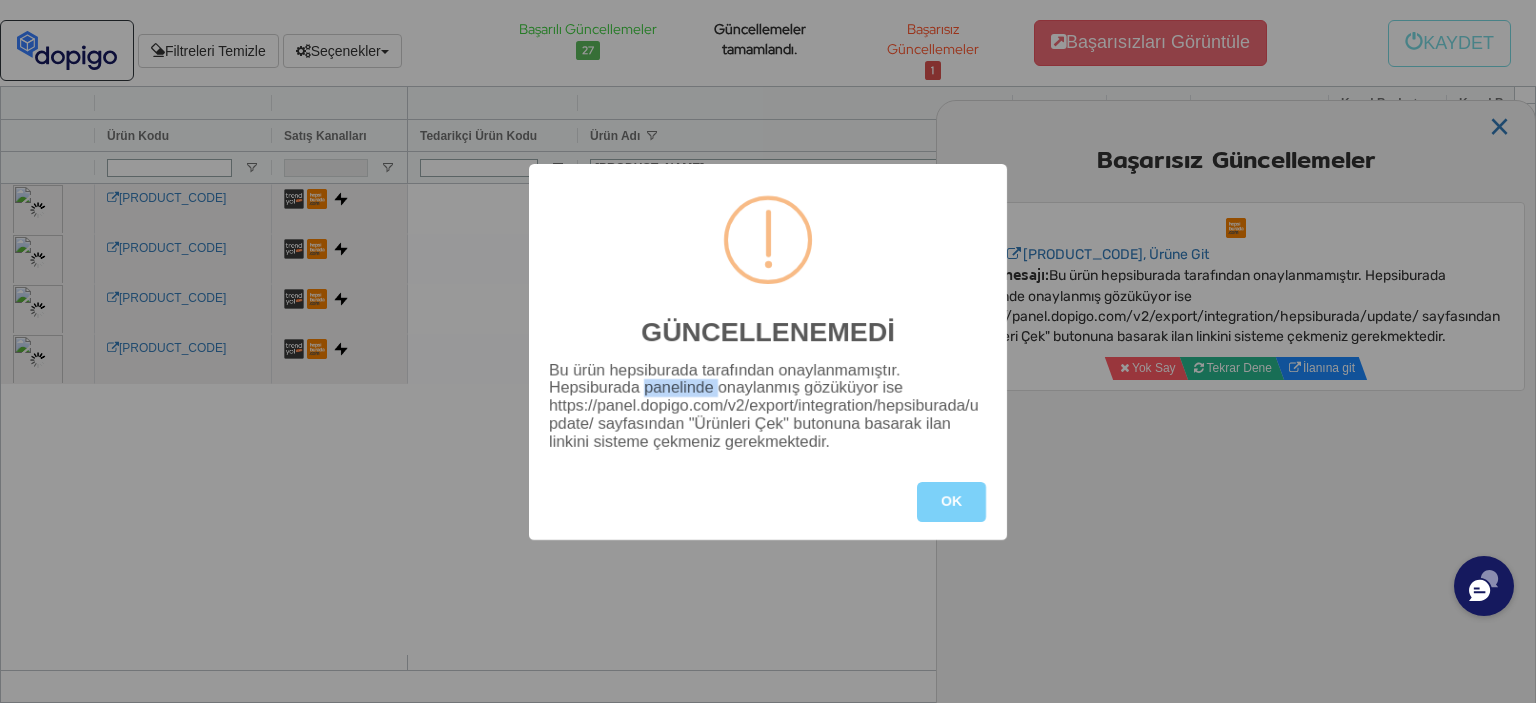 click on "Bu ürün hepsiburada tarafından onaylanmamıştır. Hepsiburada panelinde onaylanmış gözüküyor ise https://panel.dopigo.com/v2/export/integration/hepsiburada/update/ sayfasından "Ürünleri Çek" butonuna basarak ilan linkini sisteme çekmeniz gerekmektedir." at bounding box center [768, 406] 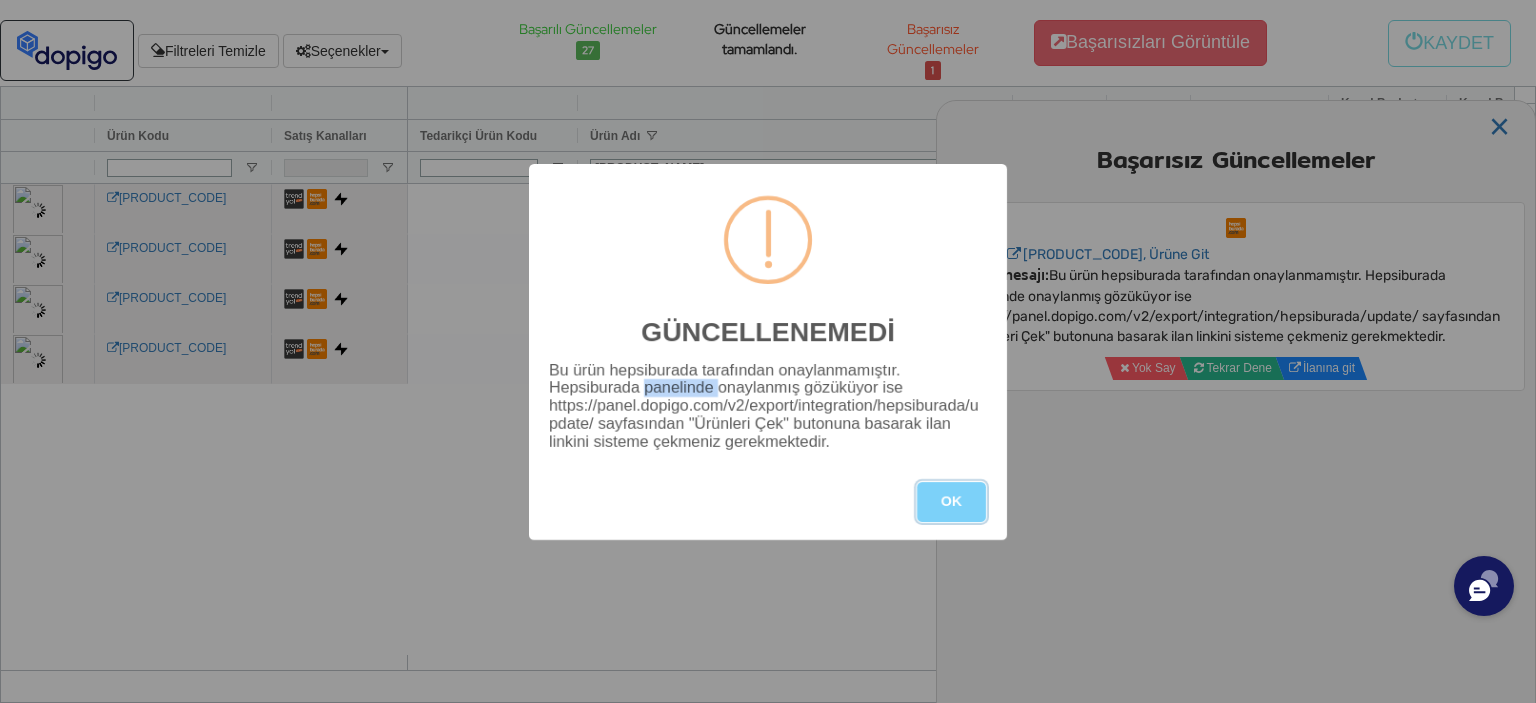drag, startPoint x: 944, startPoint y: 504, endPoint x: 988, endPoint y: 468, distance: 56.85068 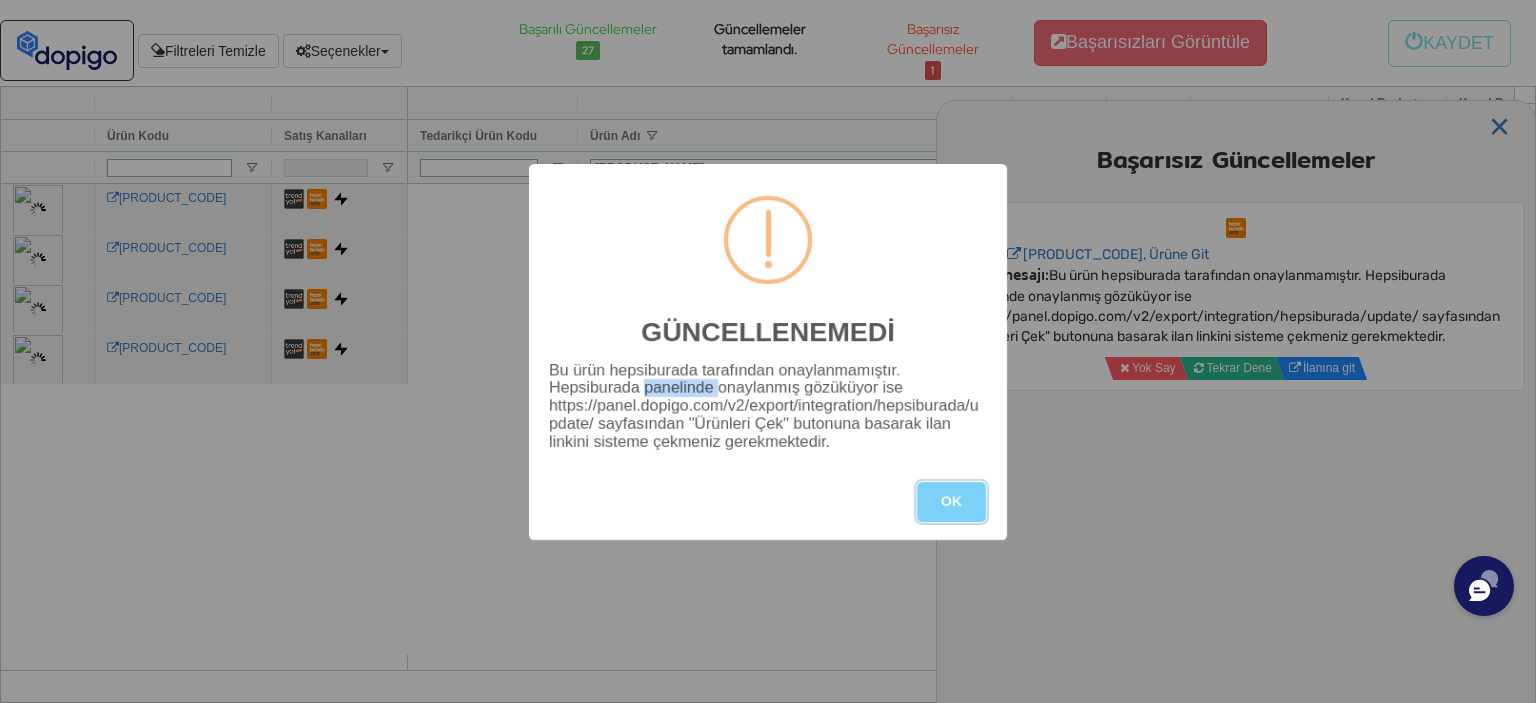 click on "OK" at bounding box center [951, 502] 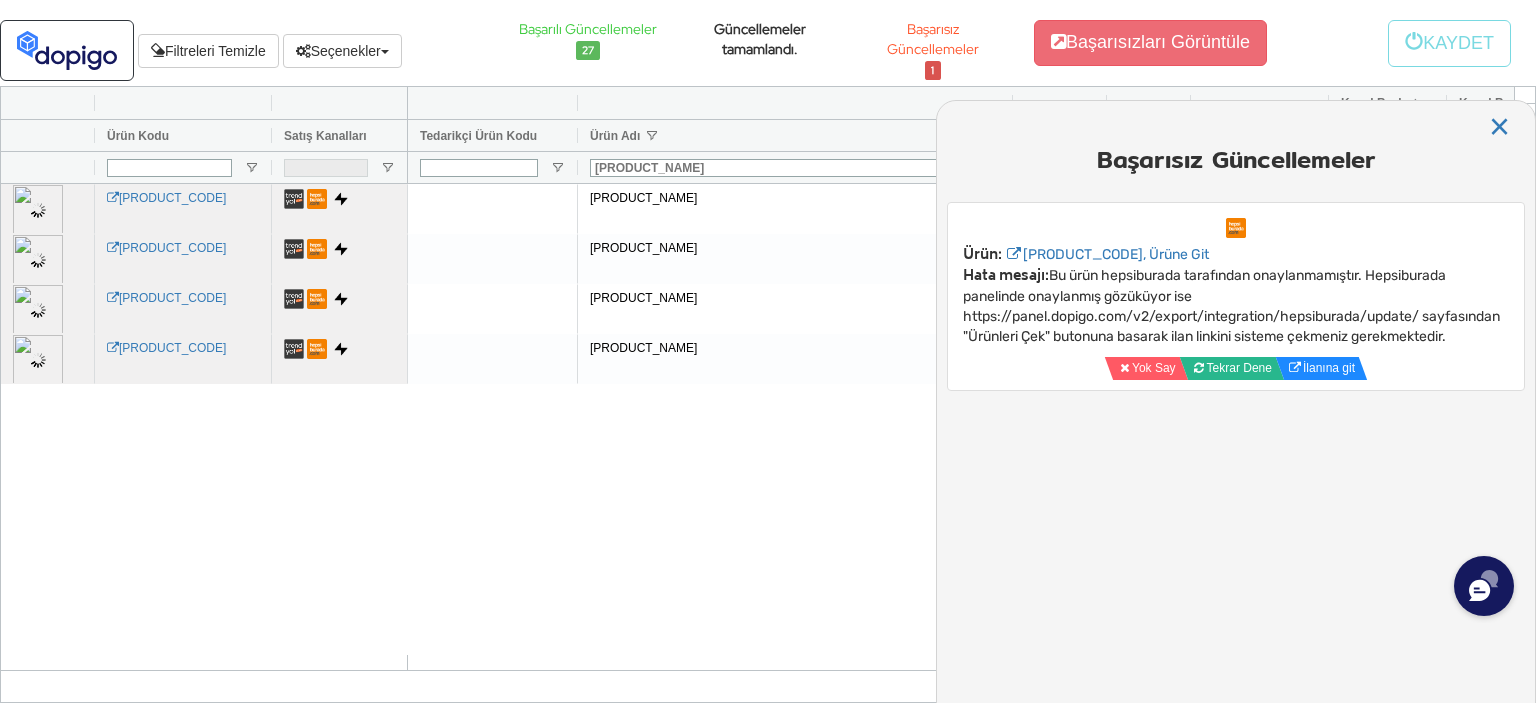 click on "Ürün:      KDN-BYK-BDN-CCK-4, Ürüne Git Hata mesajı:  Bu ürün hepsiburada tarafından onaylanmamıştır. Hepsiburada panelinde onaylanmış gözüküyor ise https://panel.dopigo.com/v2/export/integration/hepsiburada/update/ sayfasından "Ürünleri Çek" butonuna basarak ilan linkini sisteme çekmeniz gerekmektedir." at bounding box center (1231, 295) 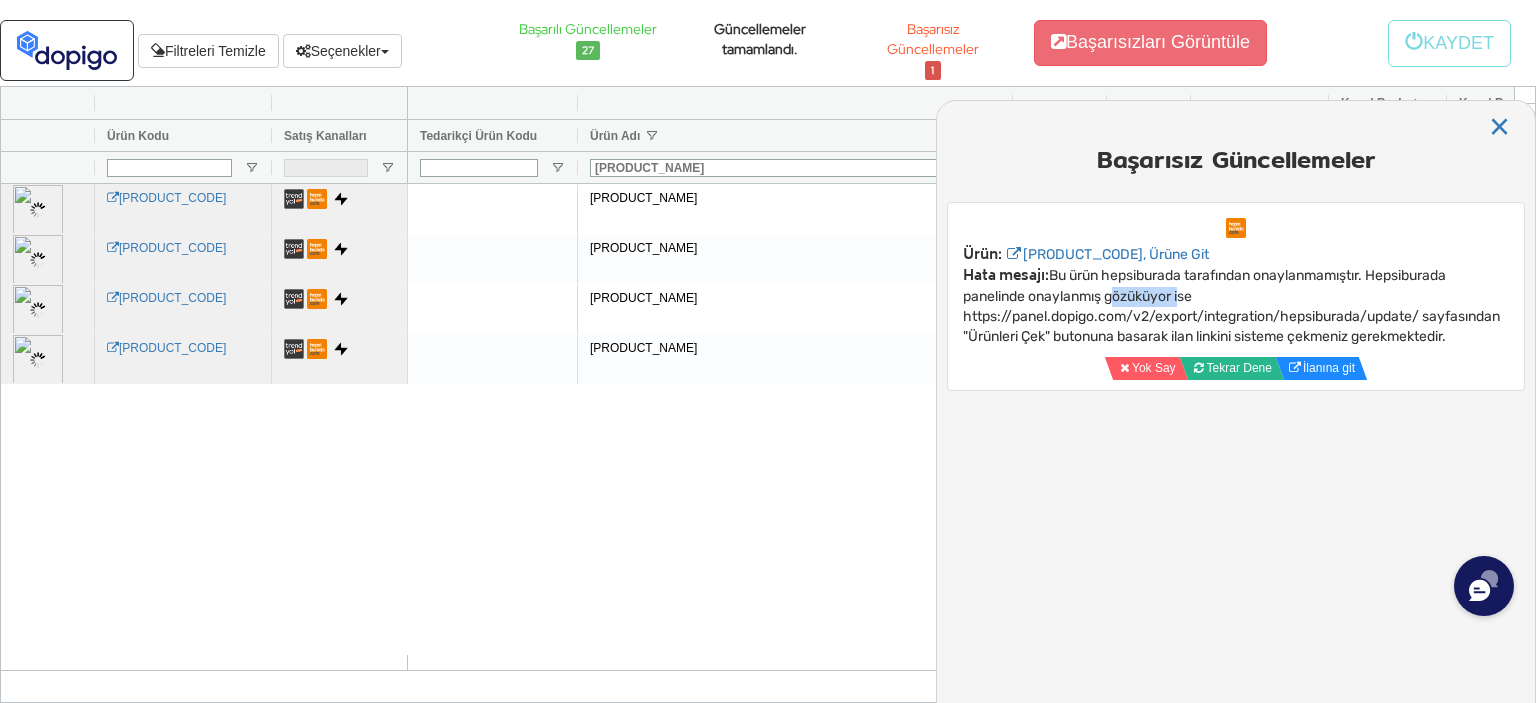 click on "Ürün:      KDN-BYK-BDN-CCK-4, Ürüne Git Hata mesajı:  Bu ürün hepsiburada tarafından onaylanmamıştır. Hepsiburada panelinde onaylanmış gözüküyor ise https://panel.dopigo.com/v2/export/integration/hepsiburada/update/ sayfasından "Ürünleri Çek" butonuna basarak ilan linkini sisteme çekmeniz gerekmektedir." at bounding box center [1231, 295] 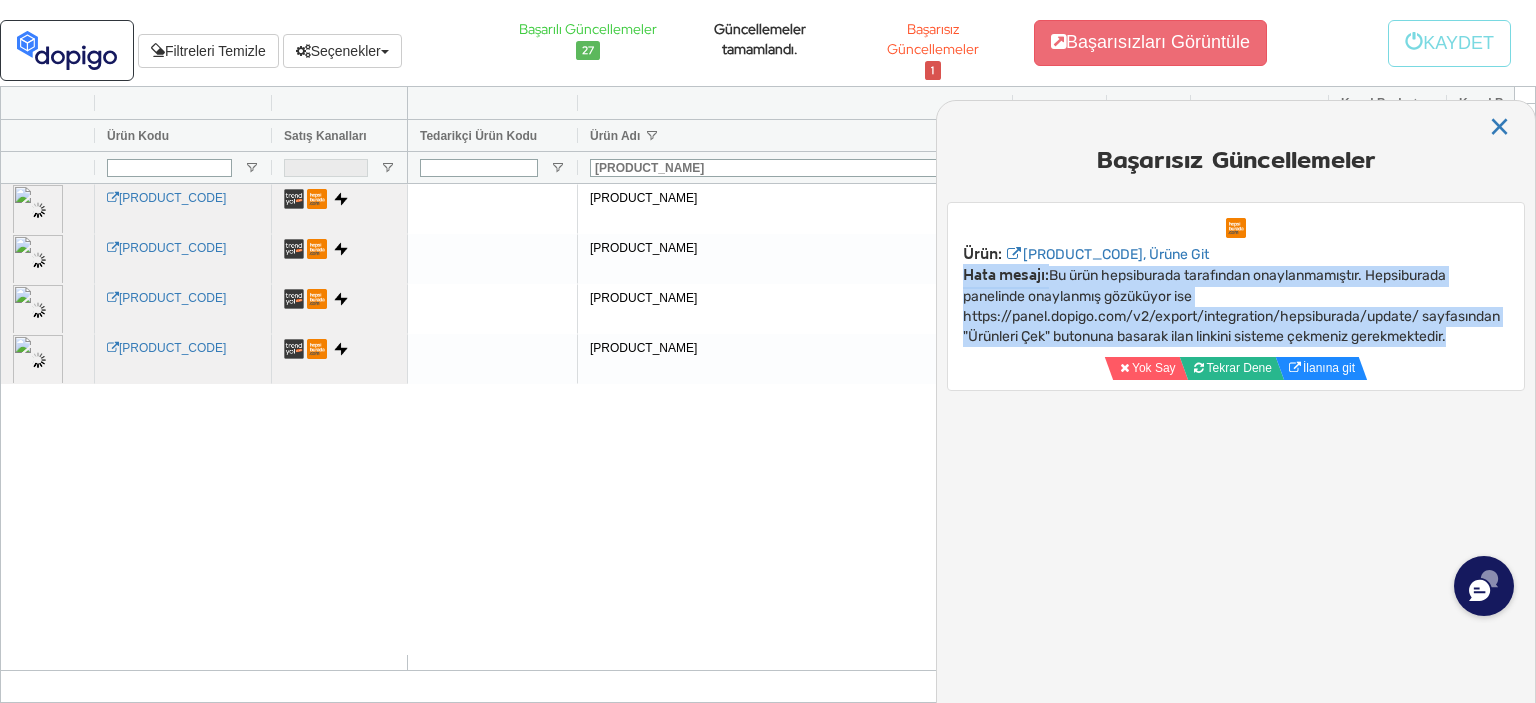 drag, startPoint x: 1124, startPoint y: 298, endPoint x: 1380, endPoint y: 323, distance: 257.2178 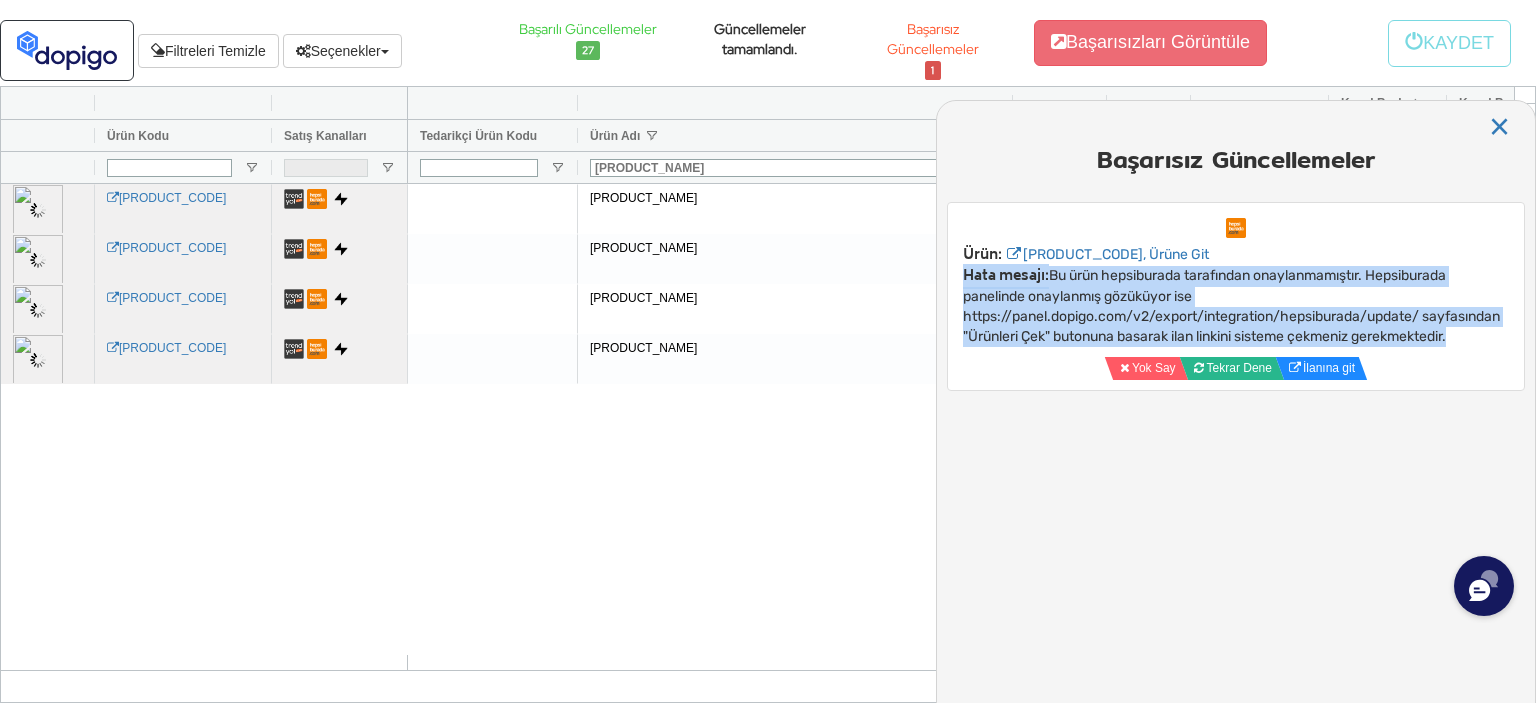 click on "Ürün:      KDN-BYK-BDN-CCK-4, Ürüne Git Hata mesajı:  Bu ürün hepsiburada tarafından onaylanmamıştır. Hepsiburada panelinde onaylanmış gözüküyor ise https://panel.dopigo.com/v2/export/integration/hepsiburada/update/ sayfasından "Ürünleri Çek" butonuna basarak ilan linkini sisteme çekmeniz gerekmektedir." at bounding box center [1231, 295] 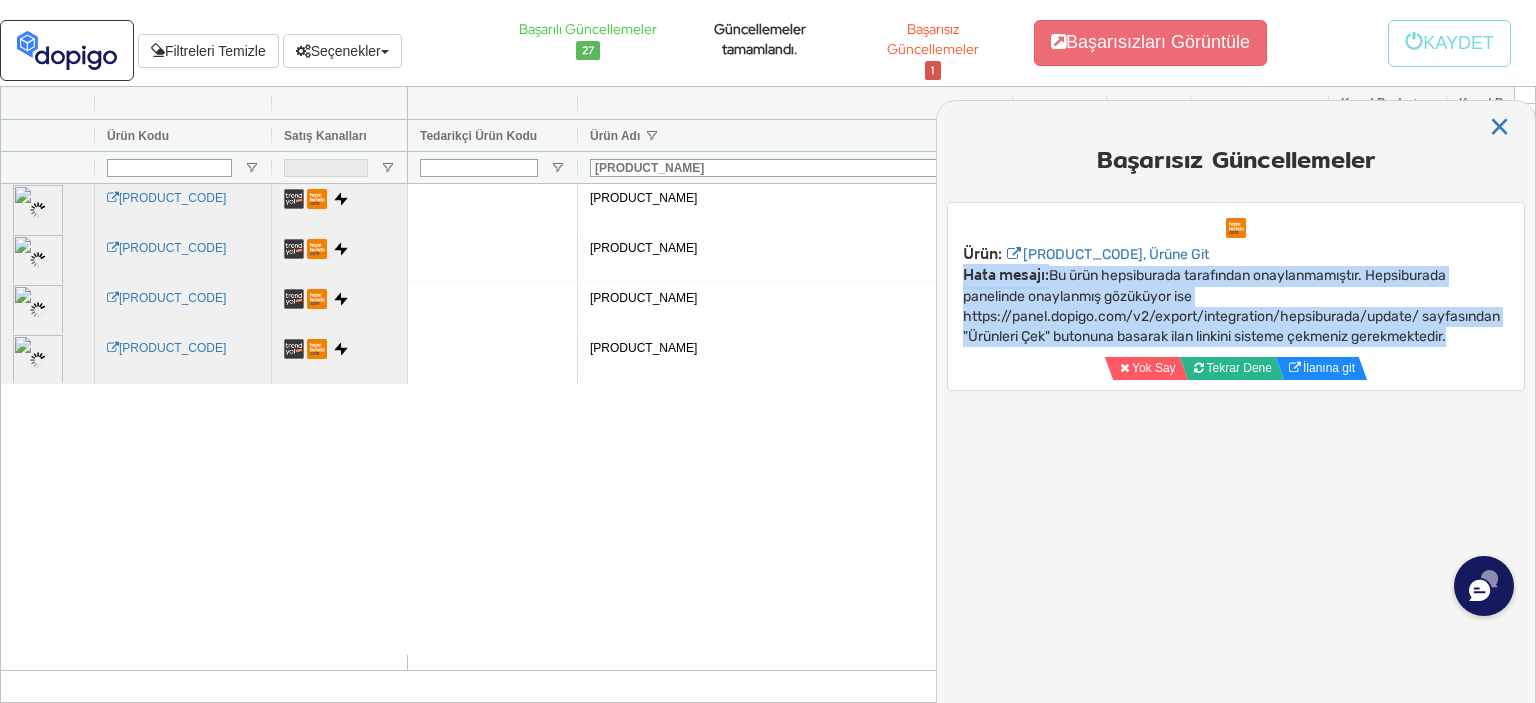 click on "Ürün:      KDN-BYK-BDN-CCK-4, Ürüne Git Hata mesajı:  Bu ürün hepsiburada tarafından onaylanmamıştır. Hepsiburada panelinde onaylanmış gözüküyor ise https://panel.dopigo.com/v2/export/integration/hepsiburada/update/ sayfasından "Ürünleri Çek" butonuna basarak ilan linkini sisteme çekmeniz gerekmektedir." at bounding box center [1231, 295] 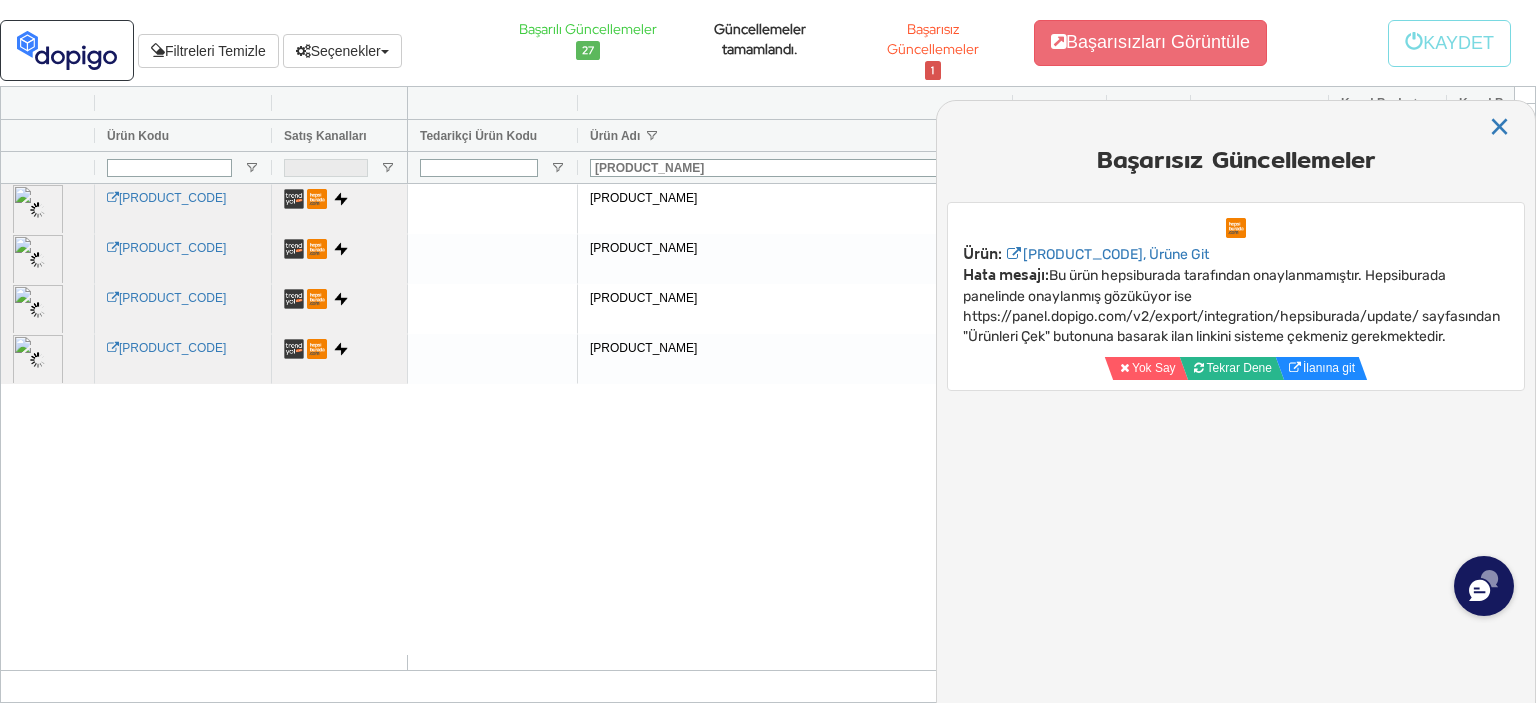 drag, startPoint x: 1132, startPoint y: 343, endPoint x: 1171, endPoint y: 341, distance: 39.051247 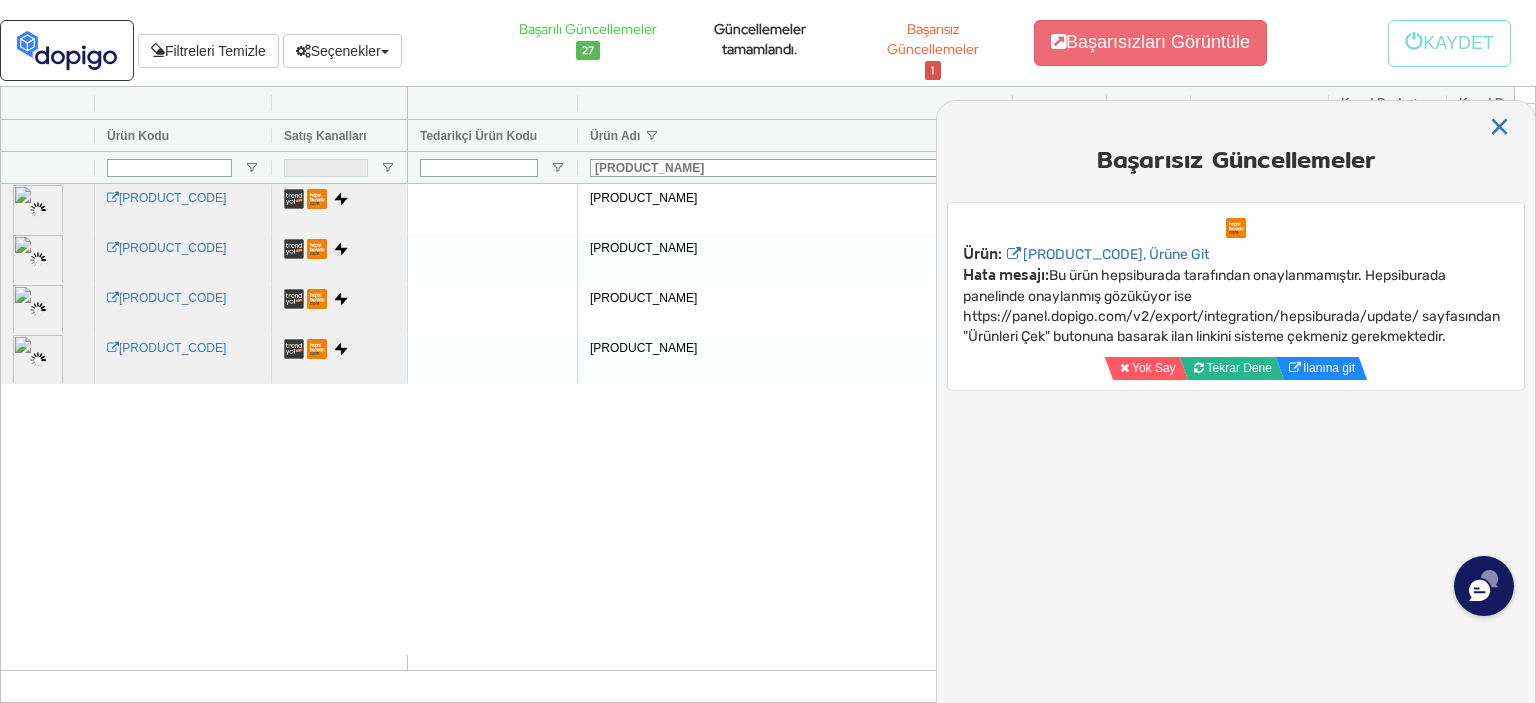 click on "Ürün:      KDN-BYK-BDN-CCK-4, Ürüne Git Hata mesajı:  Bu ürün hepsiburada tarafından onaylanmamıştır. Hepsiburada panelinde onaylanmış gözüküyor ise https://panel.dopigo.com/v2/export/integration/hepsiburada/update/ sayfasından "Ürünleri Çek" butonuna basarak ilan linkini sisteme çekmeniz gerekmektedir.    Yok Say  Tekrar Dene    İlanına git" at bounding box center [1236, 296] 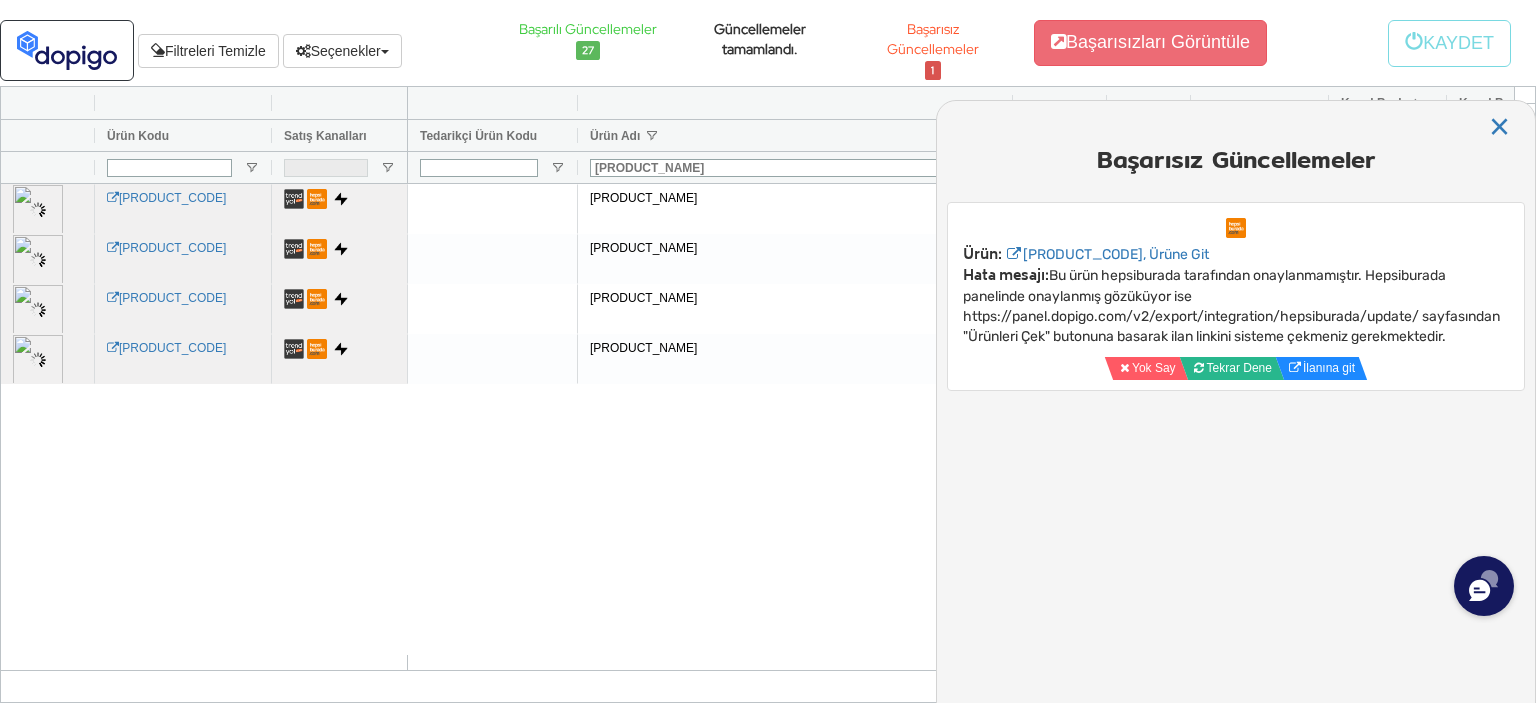 click on "Ürün:      KDN-BYK-BDN-CCK-4, Ürüne Git Hata mesajı:  Bu ürün hepsiburada tarafından onaylanmamıştır. Hepsiburada panelinde onaylanmış gözüküyor ise https://panel.dopigo.com/v2/export/integration/hepsiburada/update/ sayfasından "Ürünleri Çek" butonuna basarak ilan linkini sisteme çekmeniz gerekmektedir." at bounding box center [1231, 295] 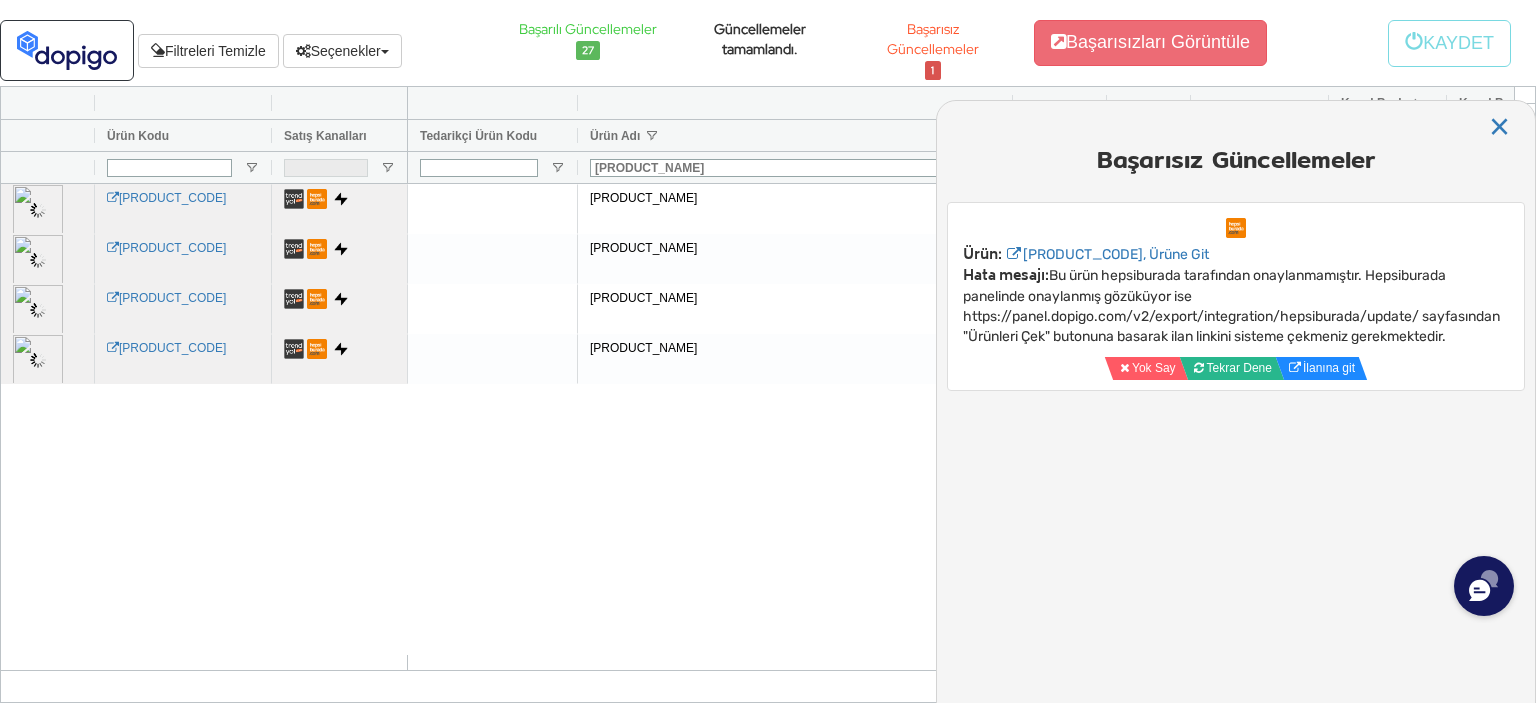drag, startPoint x: 1162, startPoint y: 338, endPoint x: 1448, endPoint y: 375, distance: 288.38342 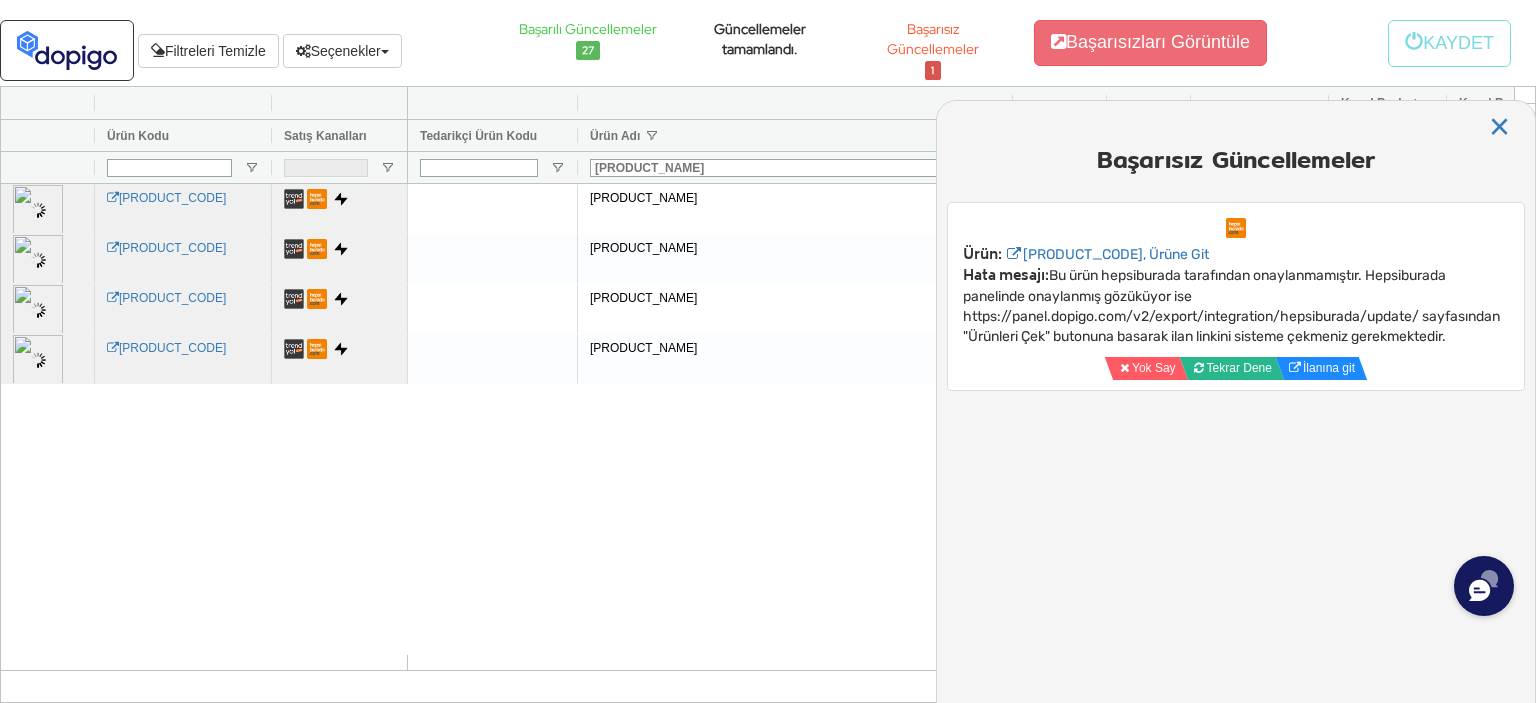 click on "Ürün:      KDN-BYK-BDN-CCK-4, Ürüne Git Hata mesajı:  Bu ürün hepsiburada tarafından onaylanmamıştır. Hepsiburada panelinde onaylanmış gözüküyor ise https://panel.dopigo.com/v2/export/integration/hepsiburada/update/ sayfasından "Ürünleri Çek" butonuna basarak ilan linkini sisteme çekmeniz gerekmektedir.    Yok Say  Tekrar Dene    İlanına git" at bounding box center (1236, 296) 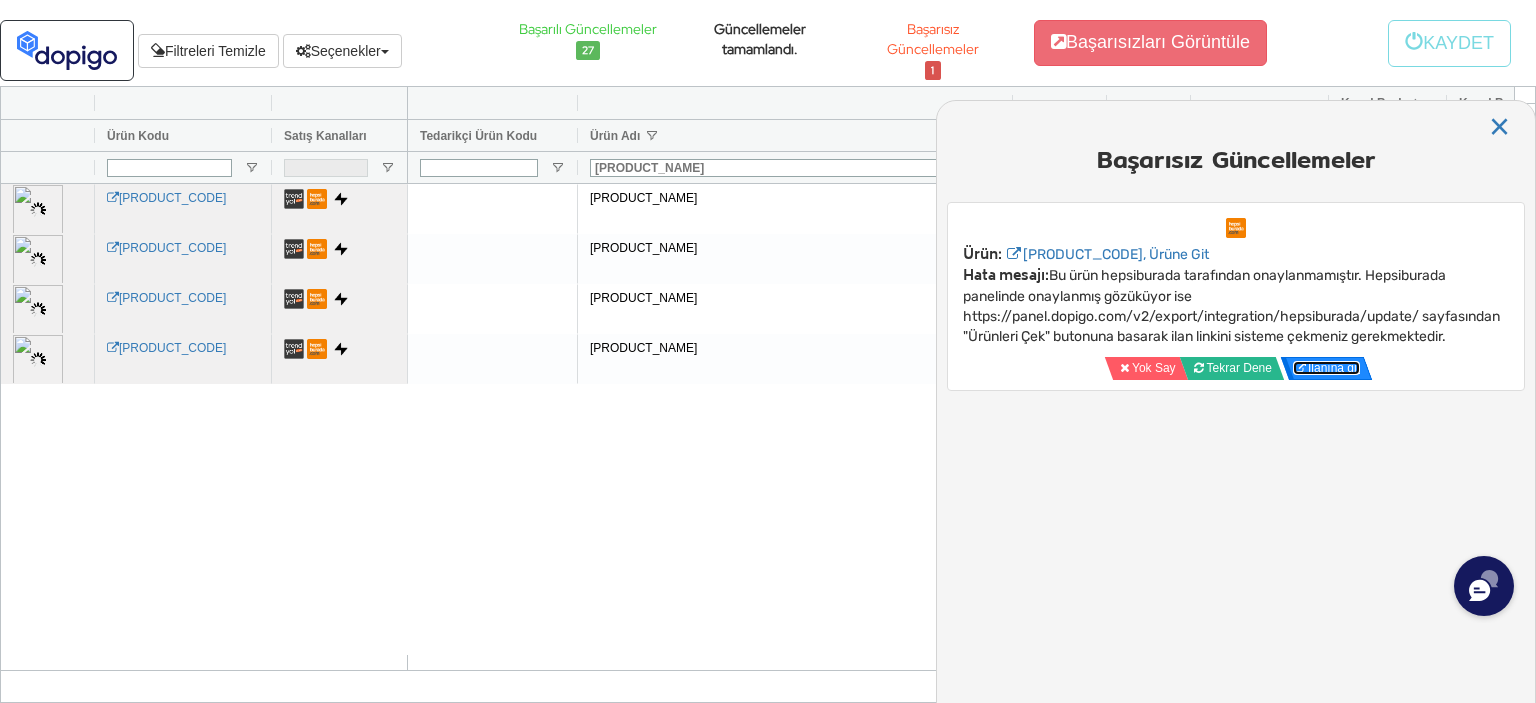 click on "İlanına git" at bounding box center [1326, 368] 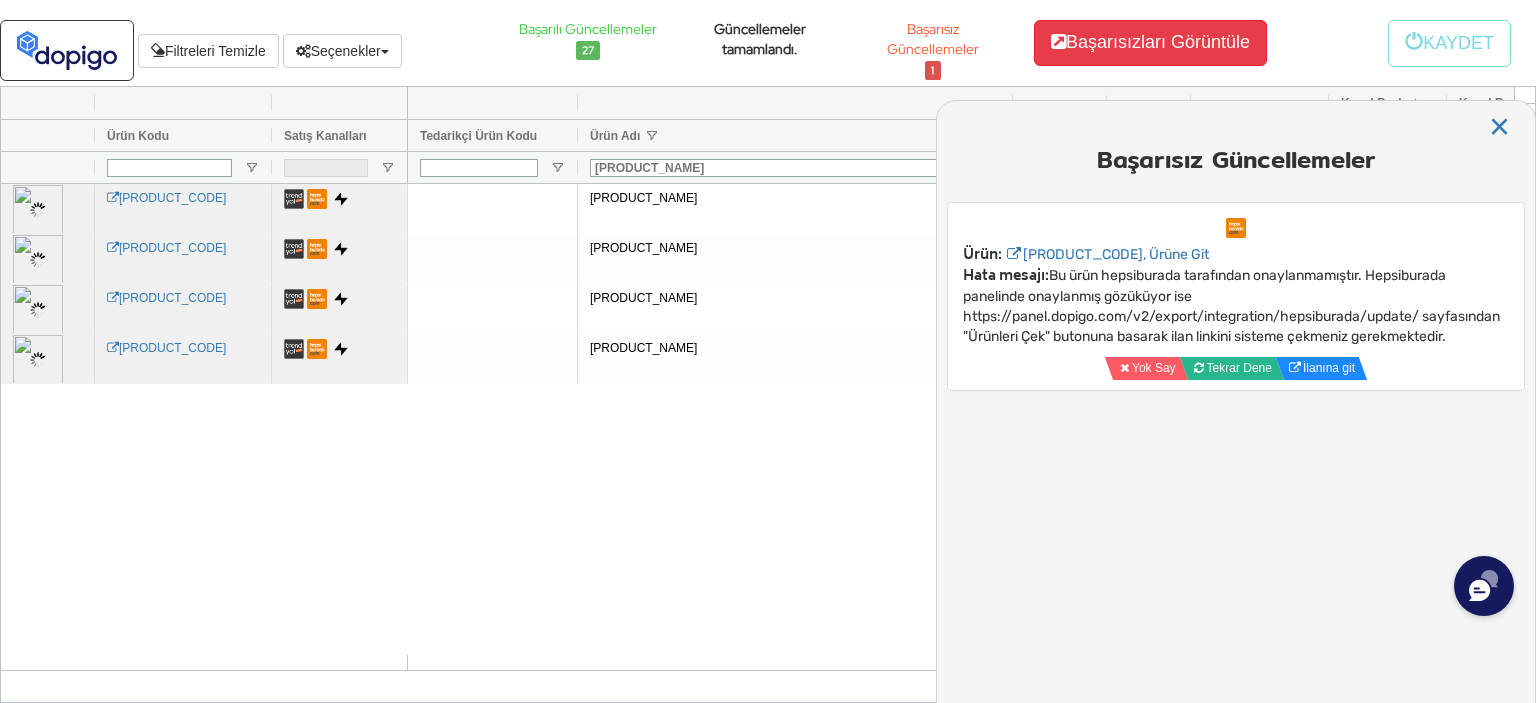 click on "Başarısızları Görüntüle" at bounding box center [1150, 43] 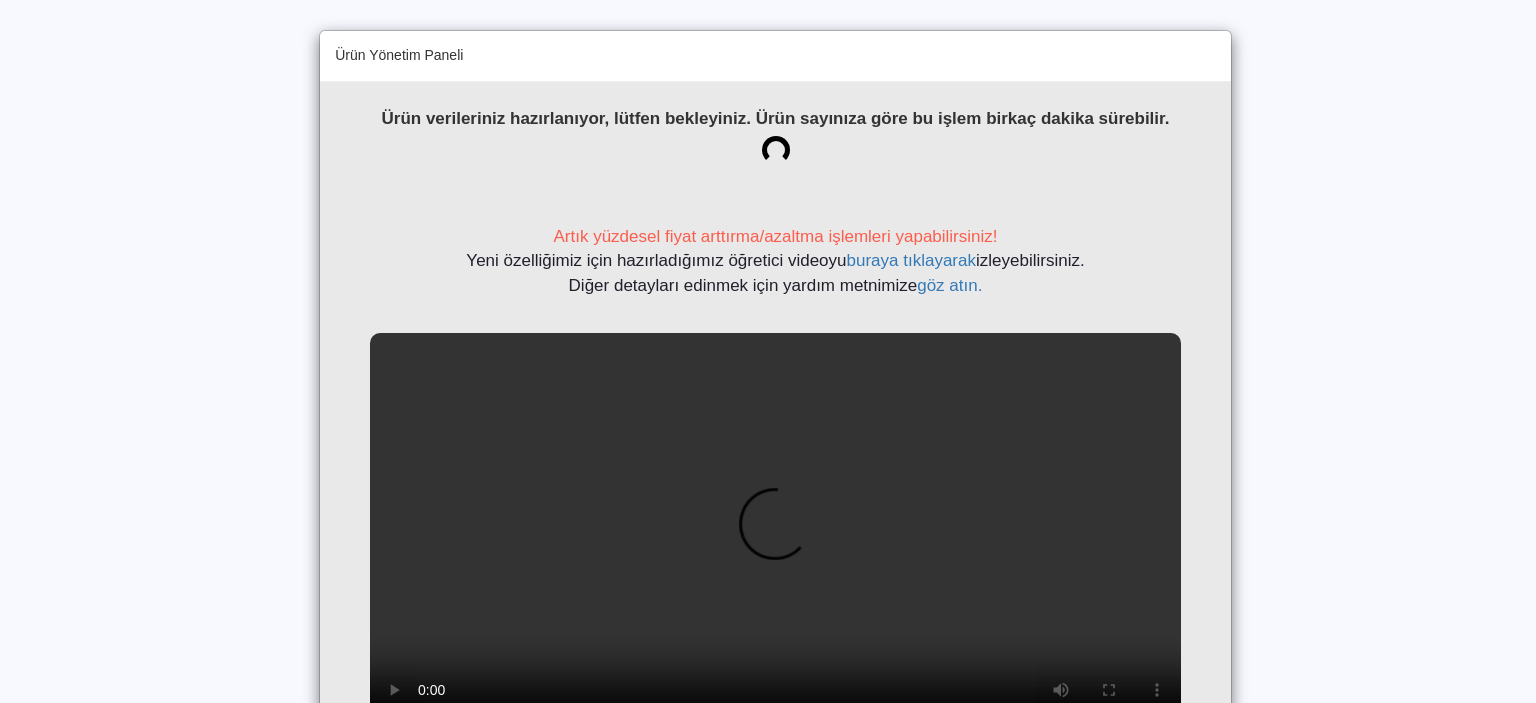 scroll, scrollTop: 0, scrollLeft: 0, axis: both 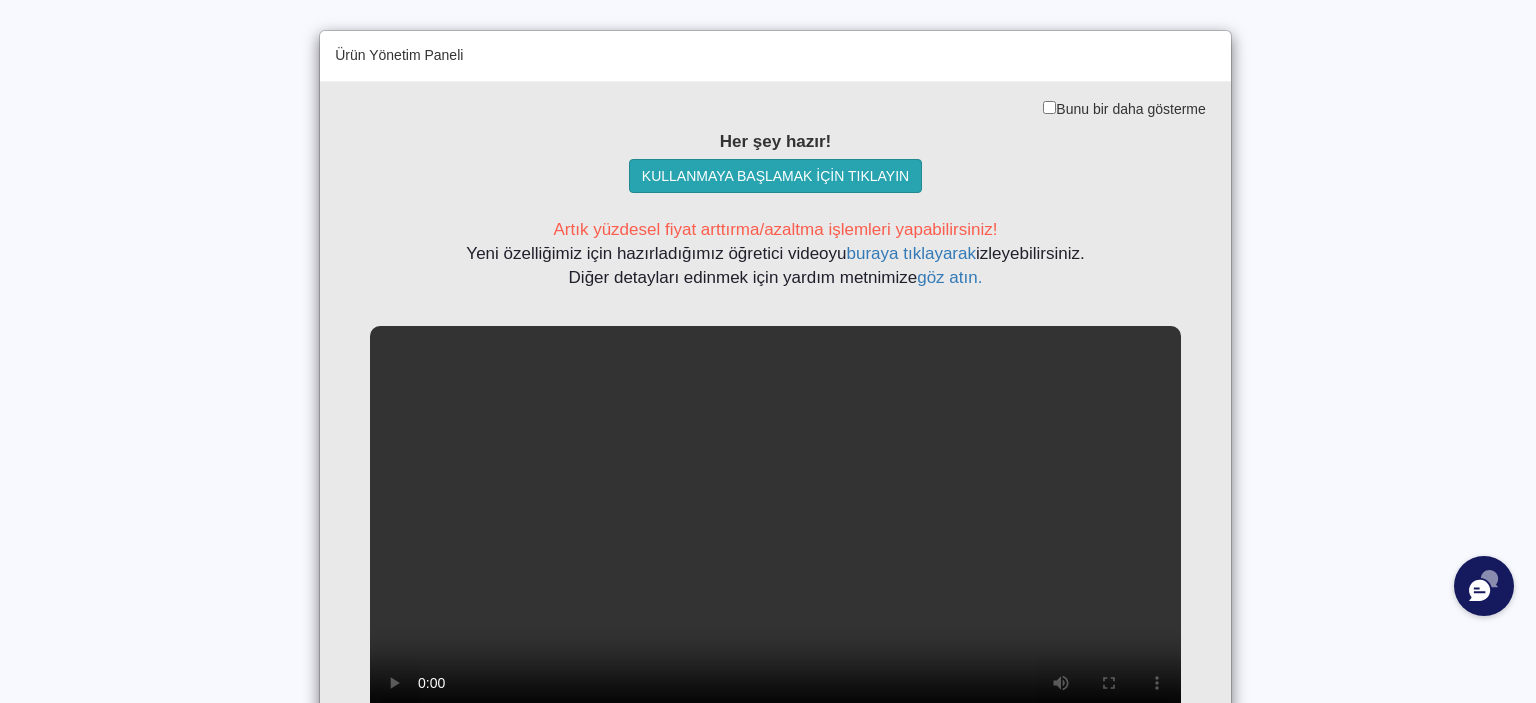 click on "KULLANMAYA BAŞLAMAK İÇİN TIKLAYIN" at bounding box center (775, 176) 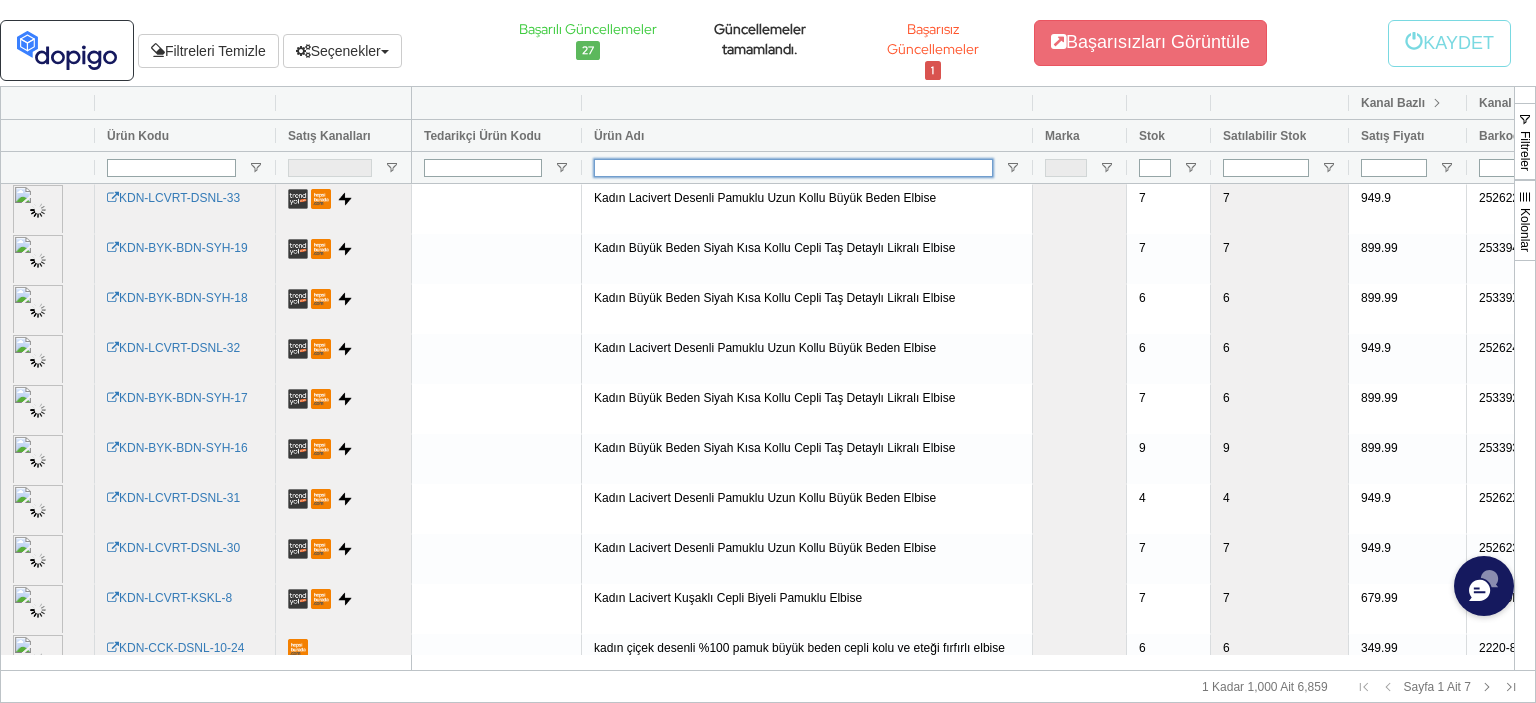 click at bounding box center (793, 168) 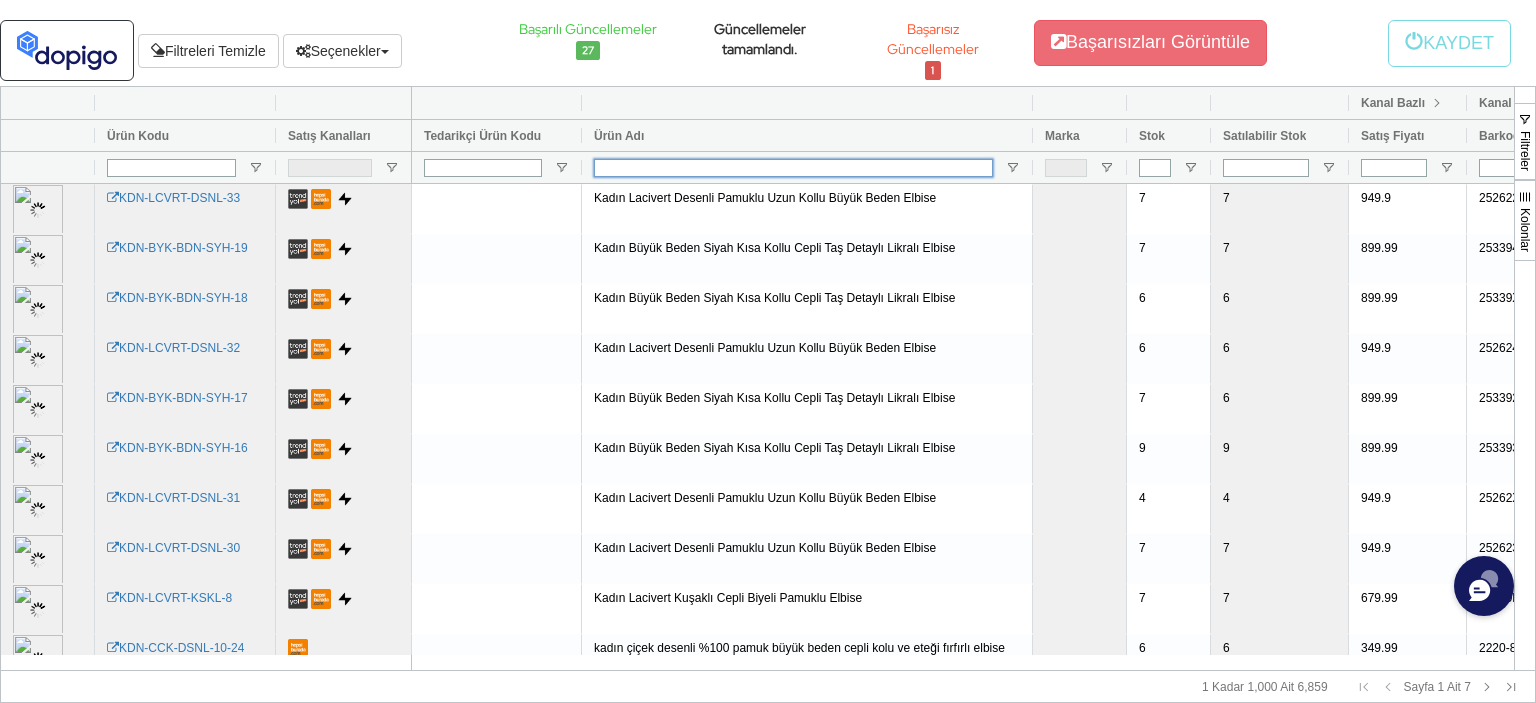 paste on "Kadın Siyah Cepli Düğmeli Taş Detaylı Pamuklu Kaşkörse Truvakar Kollu Büyük Beden Likralı Elbise" 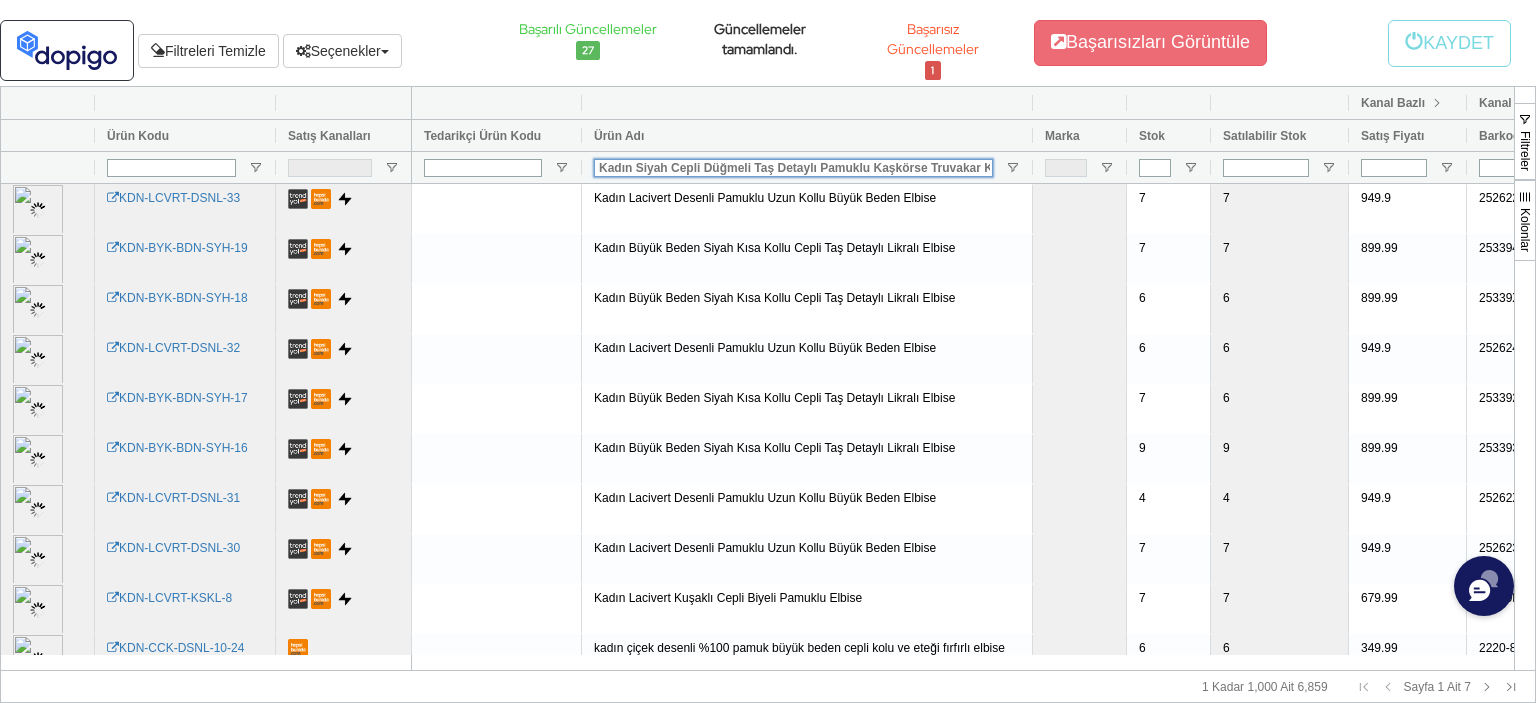 scroll, scrollTop: 0, scrollLeft: 140, axis: horizontal 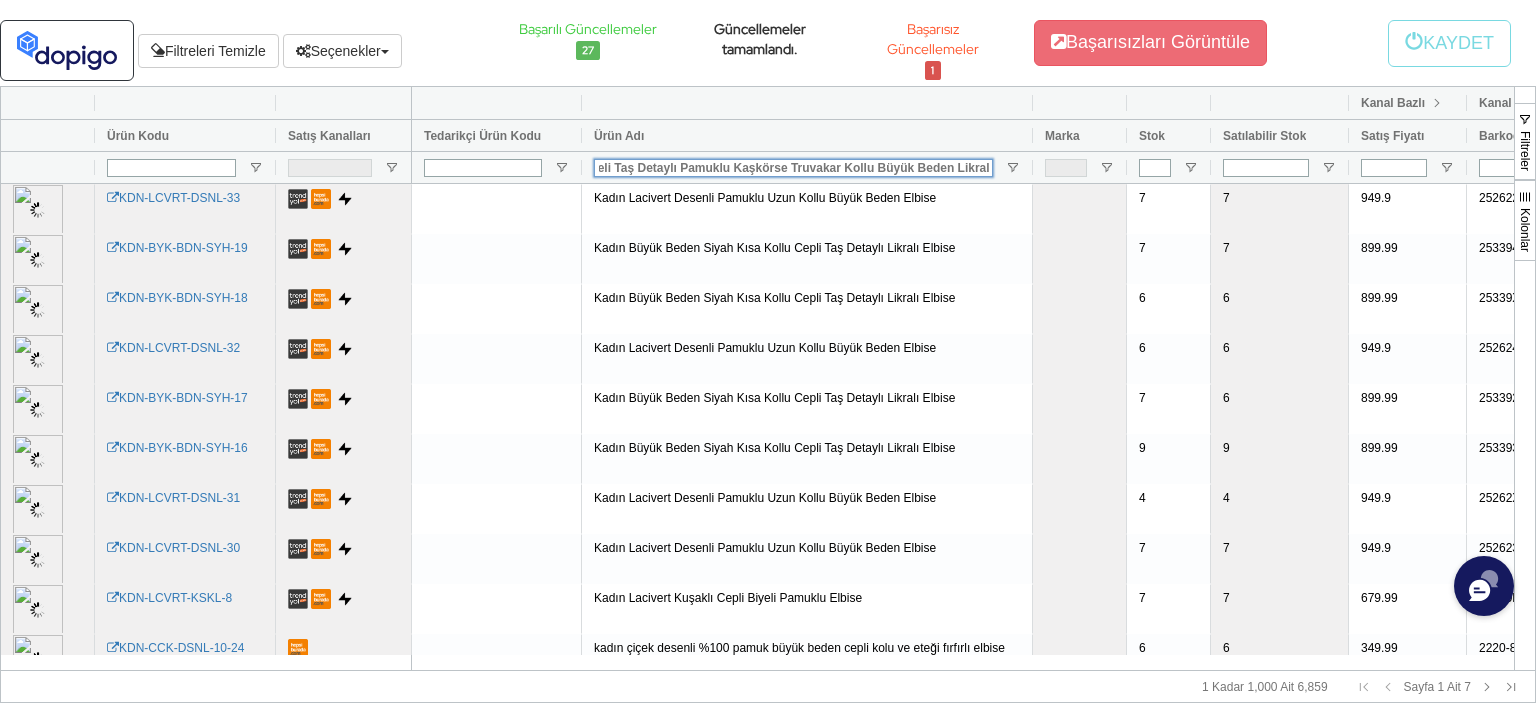 type on "Kadın Siyah Cepli Düğmeli Taş Detaylı Pamuklu Kaşkörse Truvakar Kollu Büyük Beden Likralı Elbise" 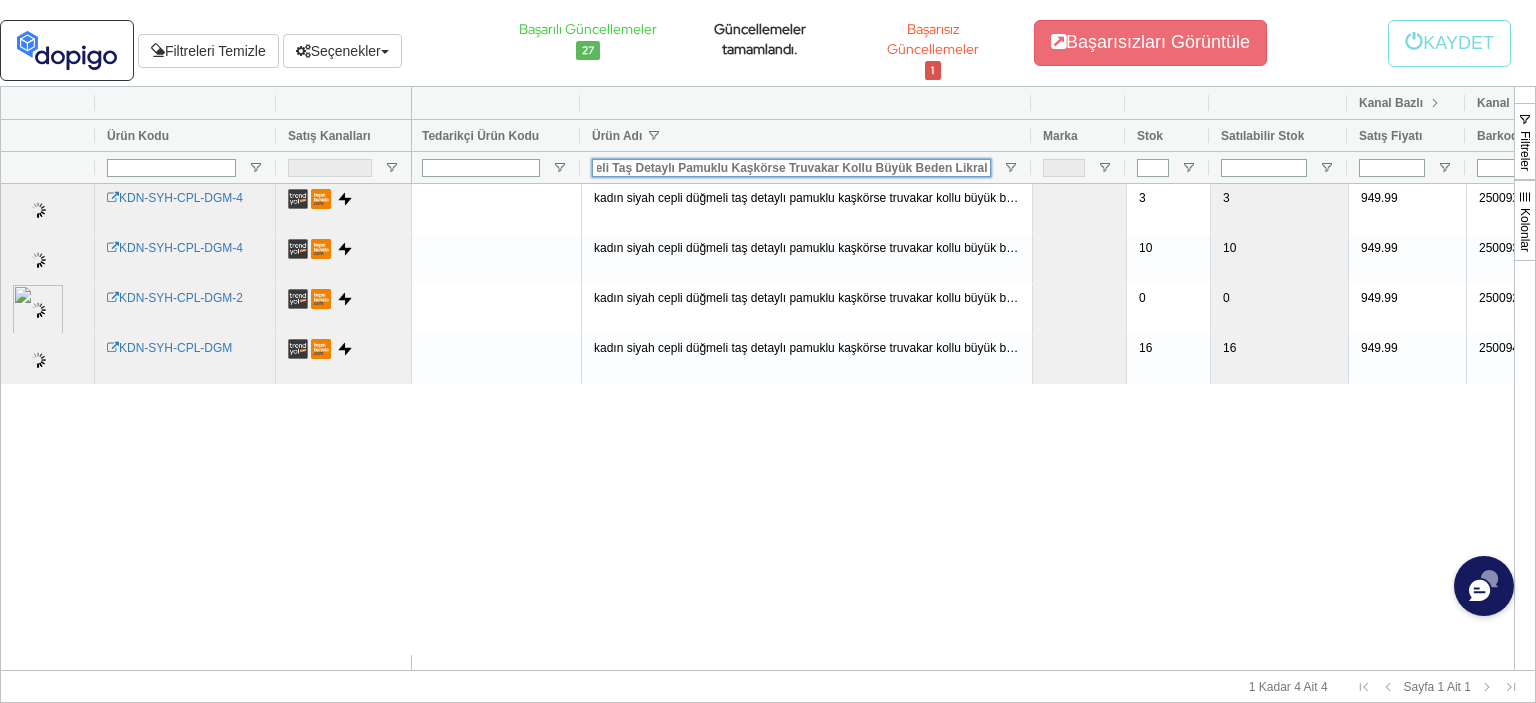 scroll, scrollTop: 0, scrollLeft: 844, axis: horizontal 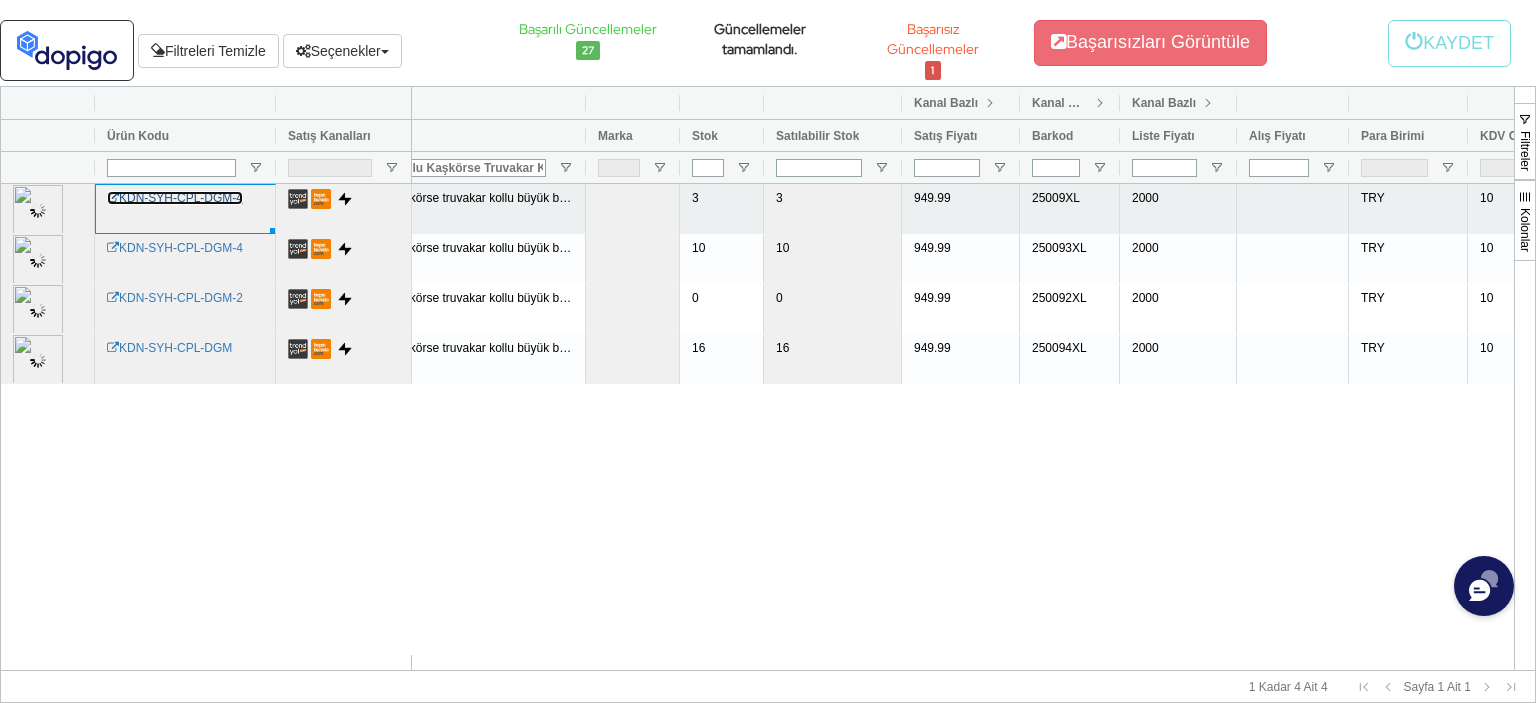 click on "KDN-SYH-CPL-DGM-4" at bounding box center (175, 198) 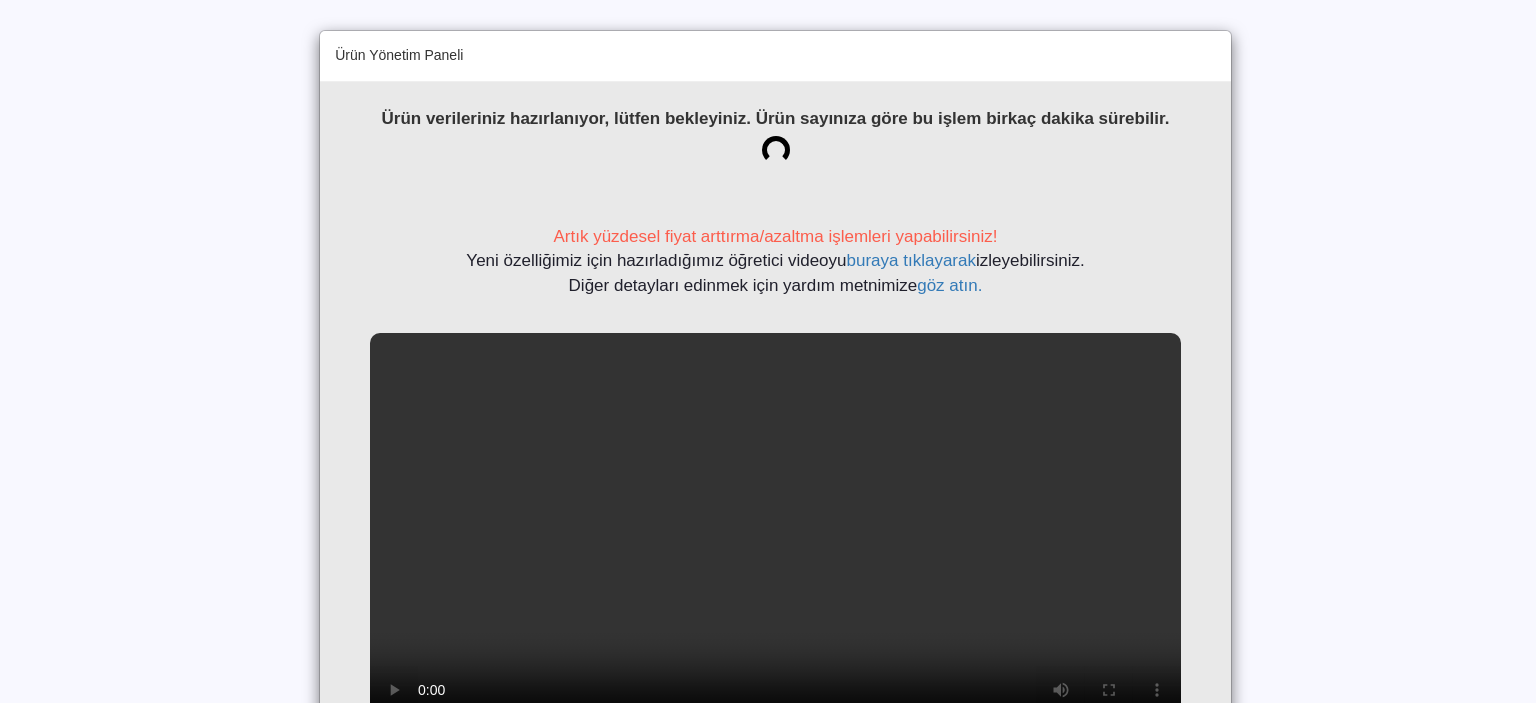 scroll, scrollTop: 0, scrollLeft: 0, axis: both 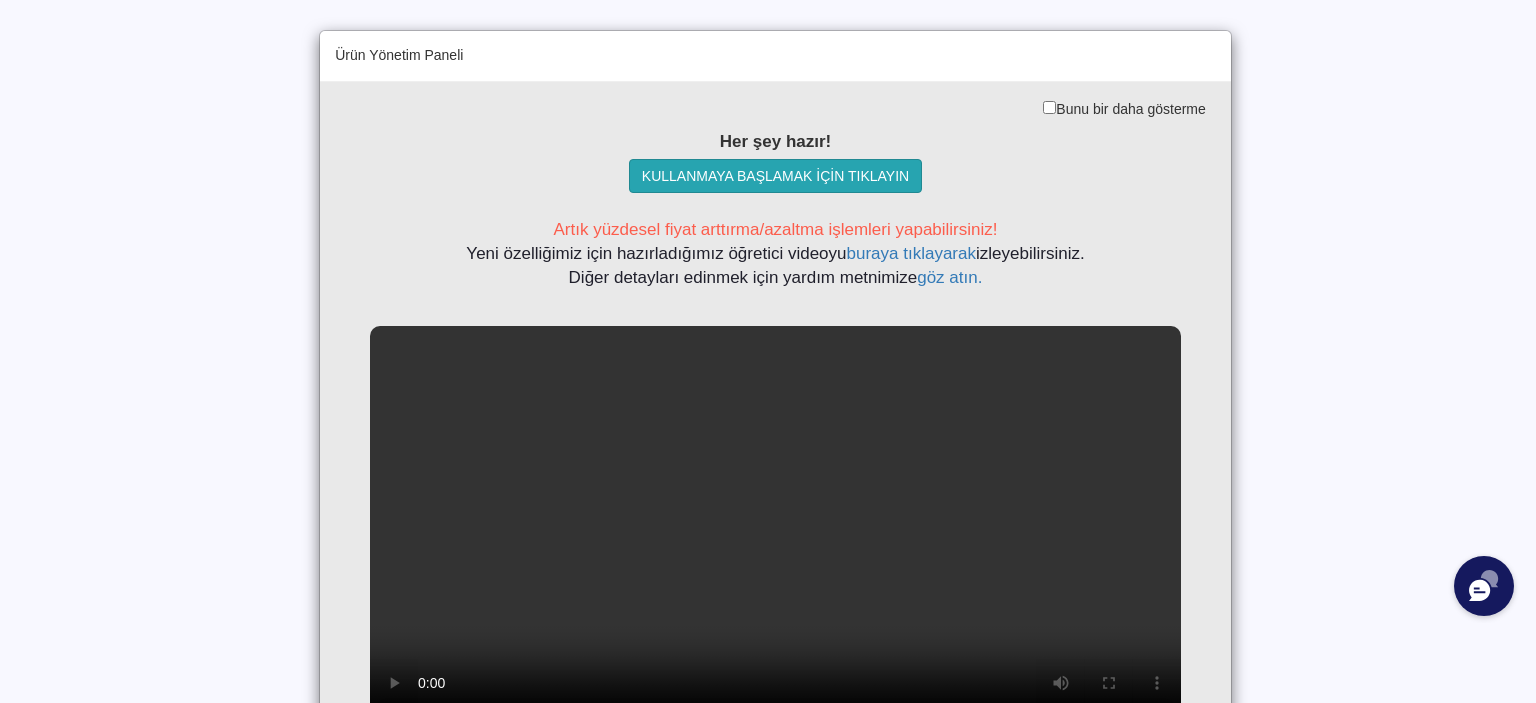 click on "KULLANMAYA BAŞLAMAK İÇİN TIKLAYIN" at bounding box center [775, 176] 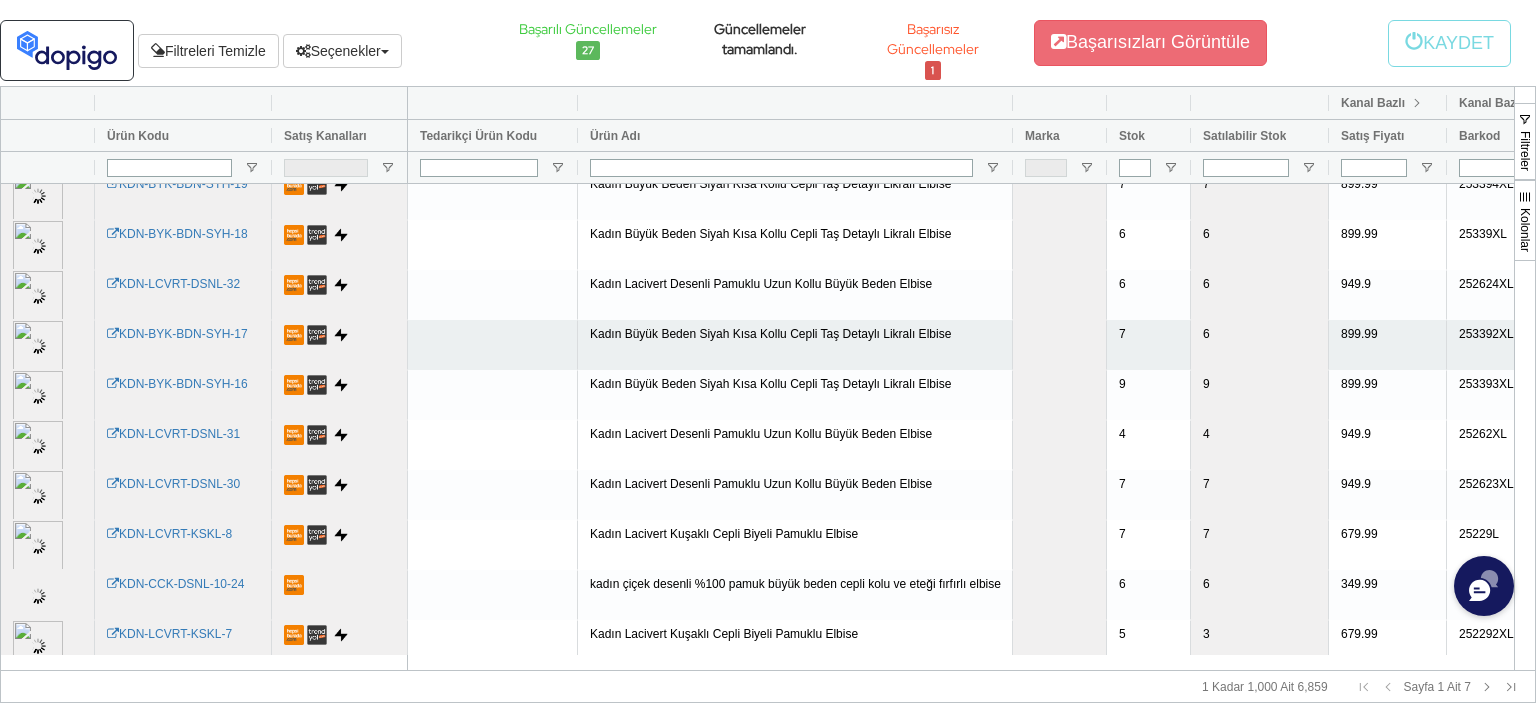 scroll, scrollTop: 133, scrollLeft: 0, axis: vertical 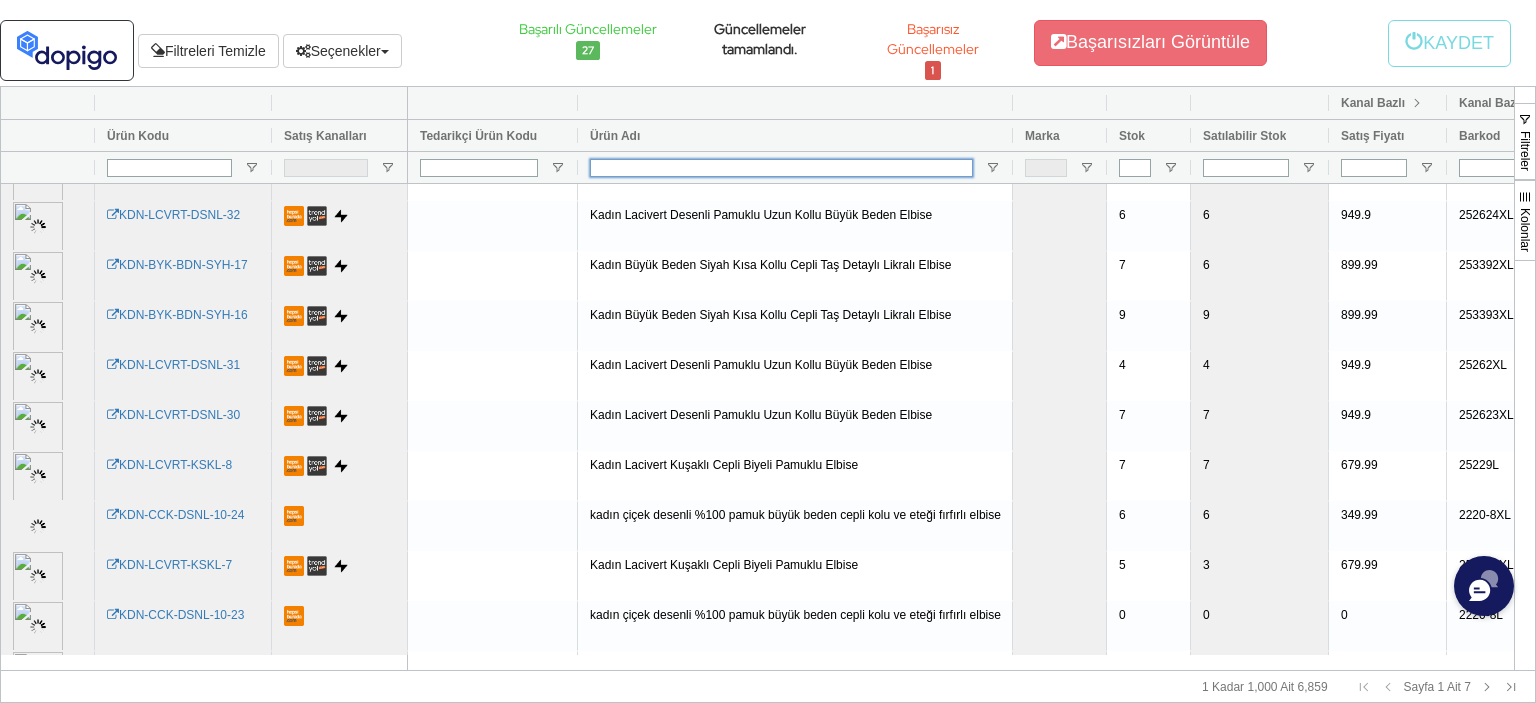 click at bounding box center [781, 168] 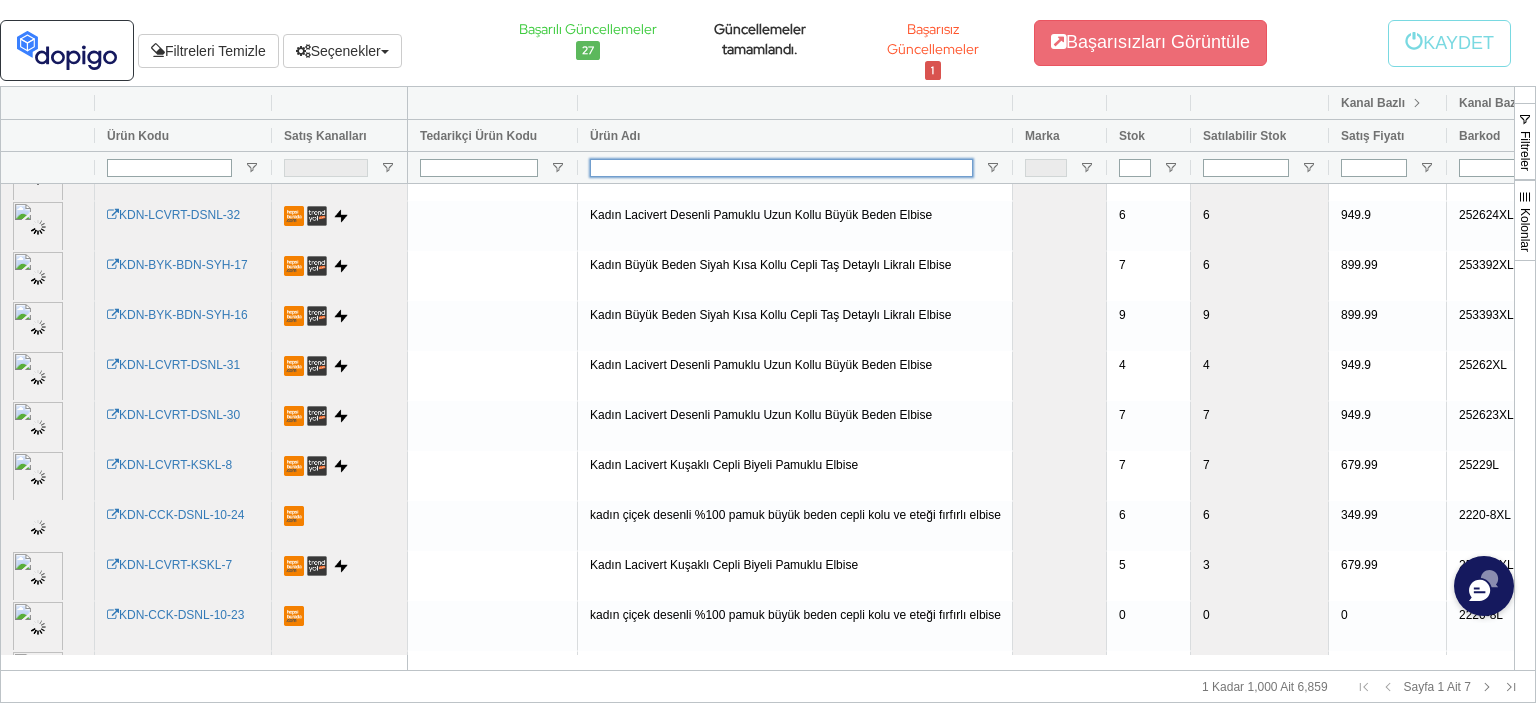 paste on "kadın siyah cepli düğmeli taş detaylı pamuklu kaşkörse truvakar kollu büyük beden likralı elbise" 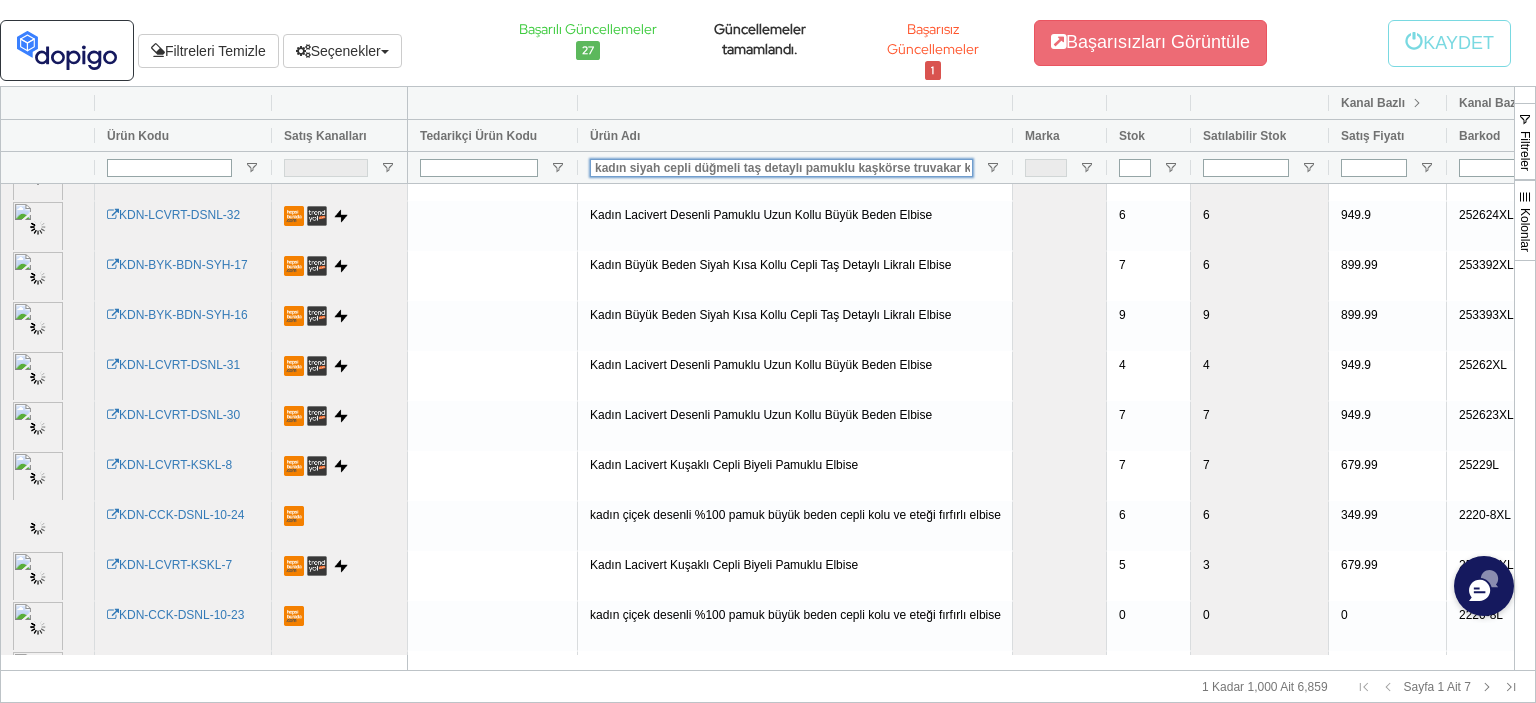 scroll, scrollTop: 0, scrollLeft: 142, axis: horizontal 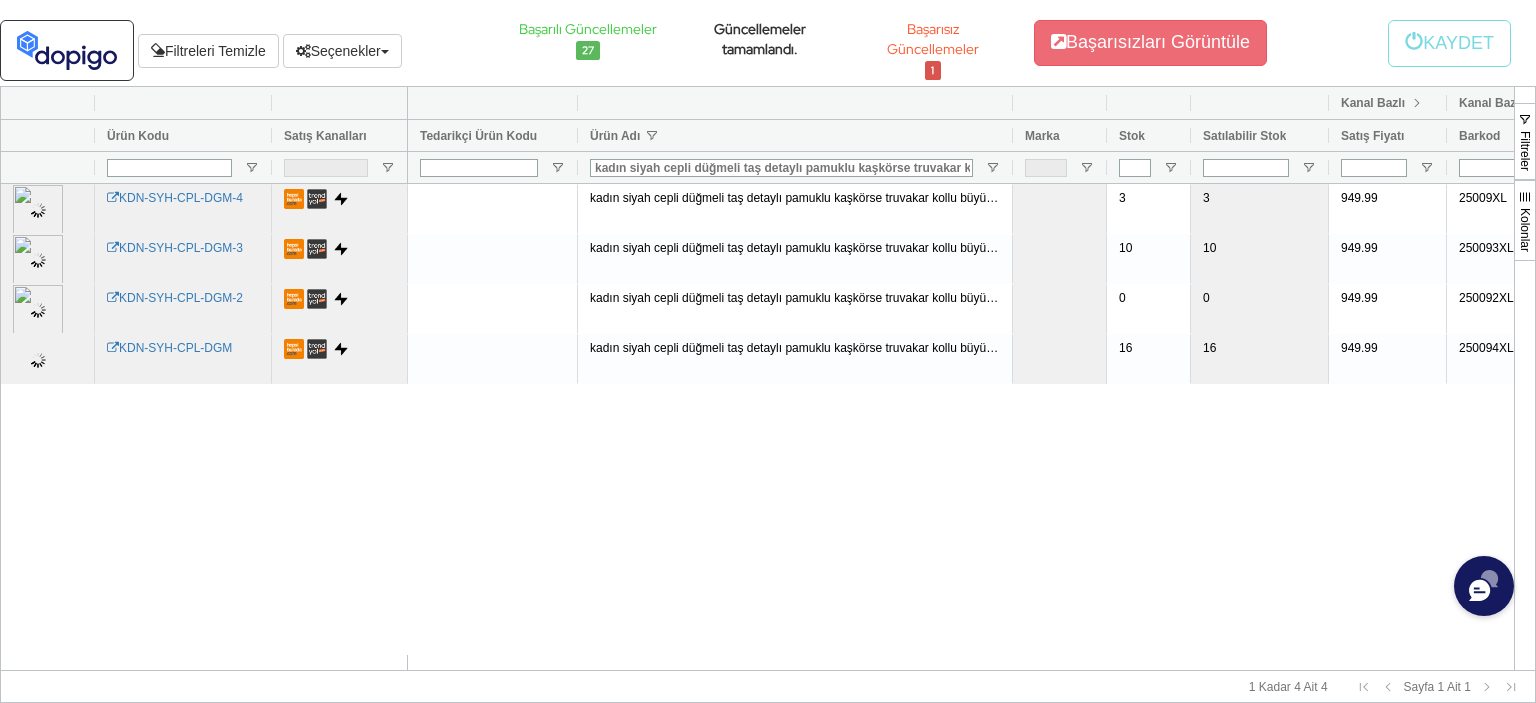 click on "Başarısız Güncellemeler
1" at bounding box center [933, 50] 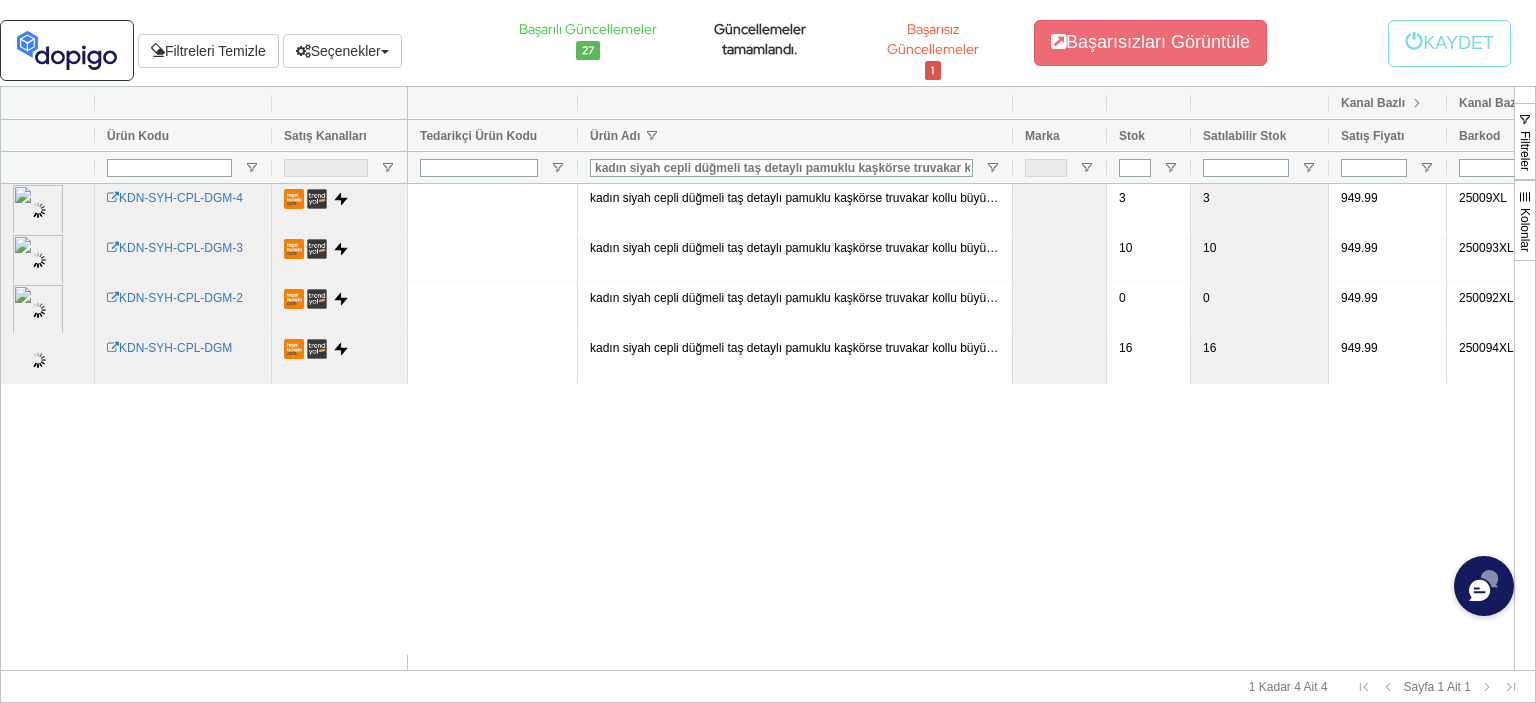 click on "1" at bounding box center [933, 70] 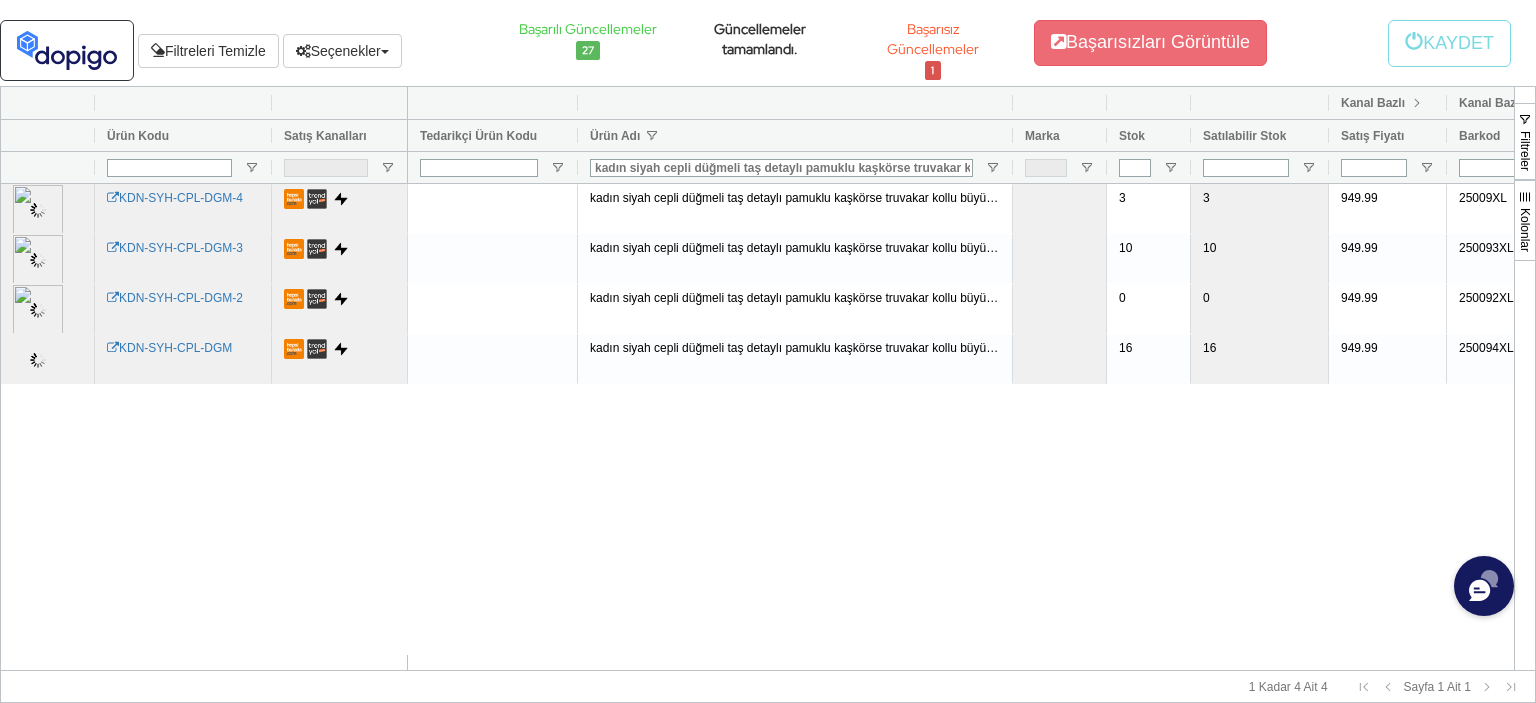 click on "kadın siyah cepli düğmeli taş detaylı pamuklu kaşkörse truvakar kollu büyük beden likralı elbise 3 3 949.99 25009XL 2000 kadın siyah cepli düğmeli taş detaylı pamuklu kaşkörse truvakar kollu büyük beden likralı elbise 10 10 949.99 250093XL 2000 kadın siyah cepli düğmeli taş detaylı pamuklu kaşkörse truvakar kollu büyük beden likralı elbise 0 0 949.99 250092XL 2000 kadın siyah cepli düğmeli taş detaylı pamuklu kaşkörse truvakar kollu büyük beden likralı elbise 16 16 949.99 250094XL 2000" at bounding box center (961, 427) 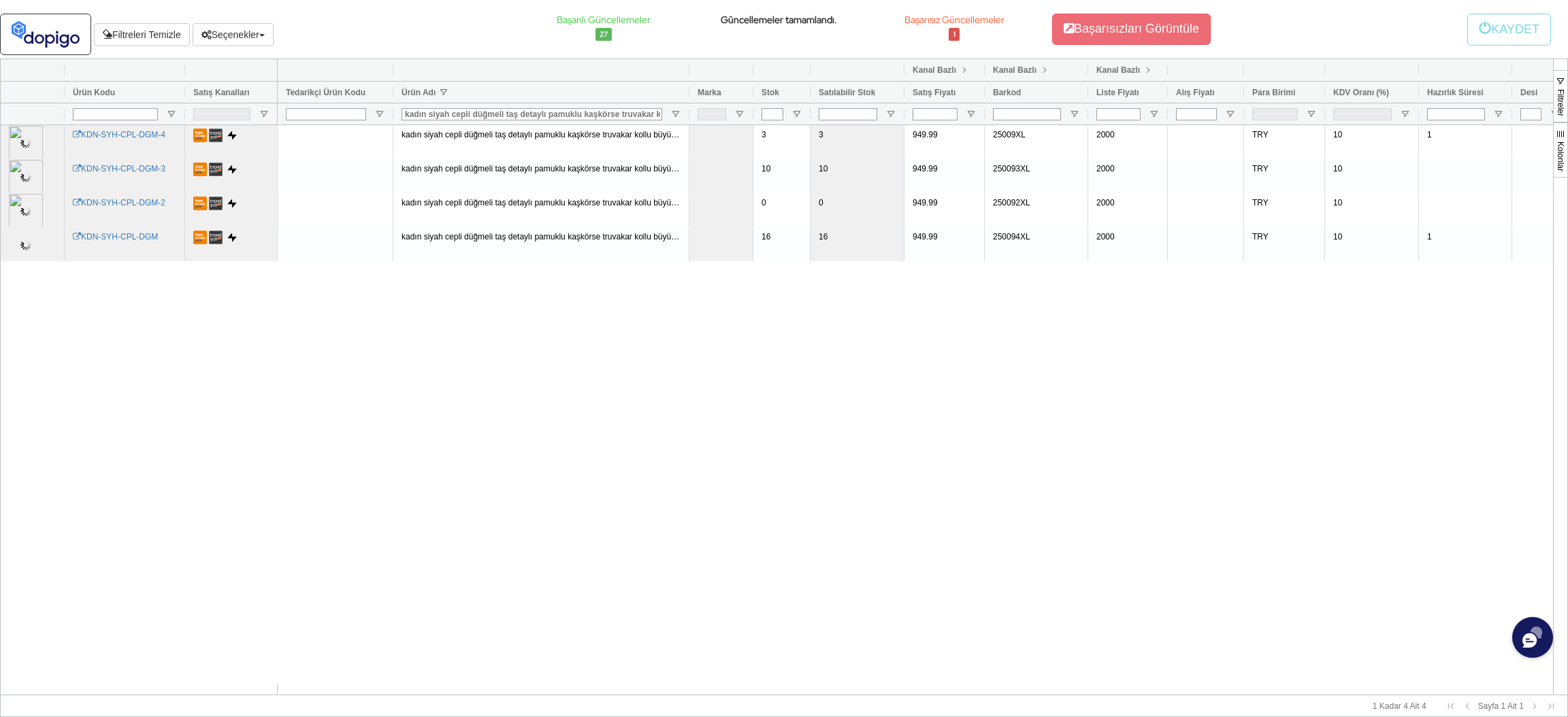 click on "kadın siyah cepli düğmeli taş detaylı pamuklu kaşkörse truvakar kollu büyük beden likralı elbise" at bounding box center [532, 114] 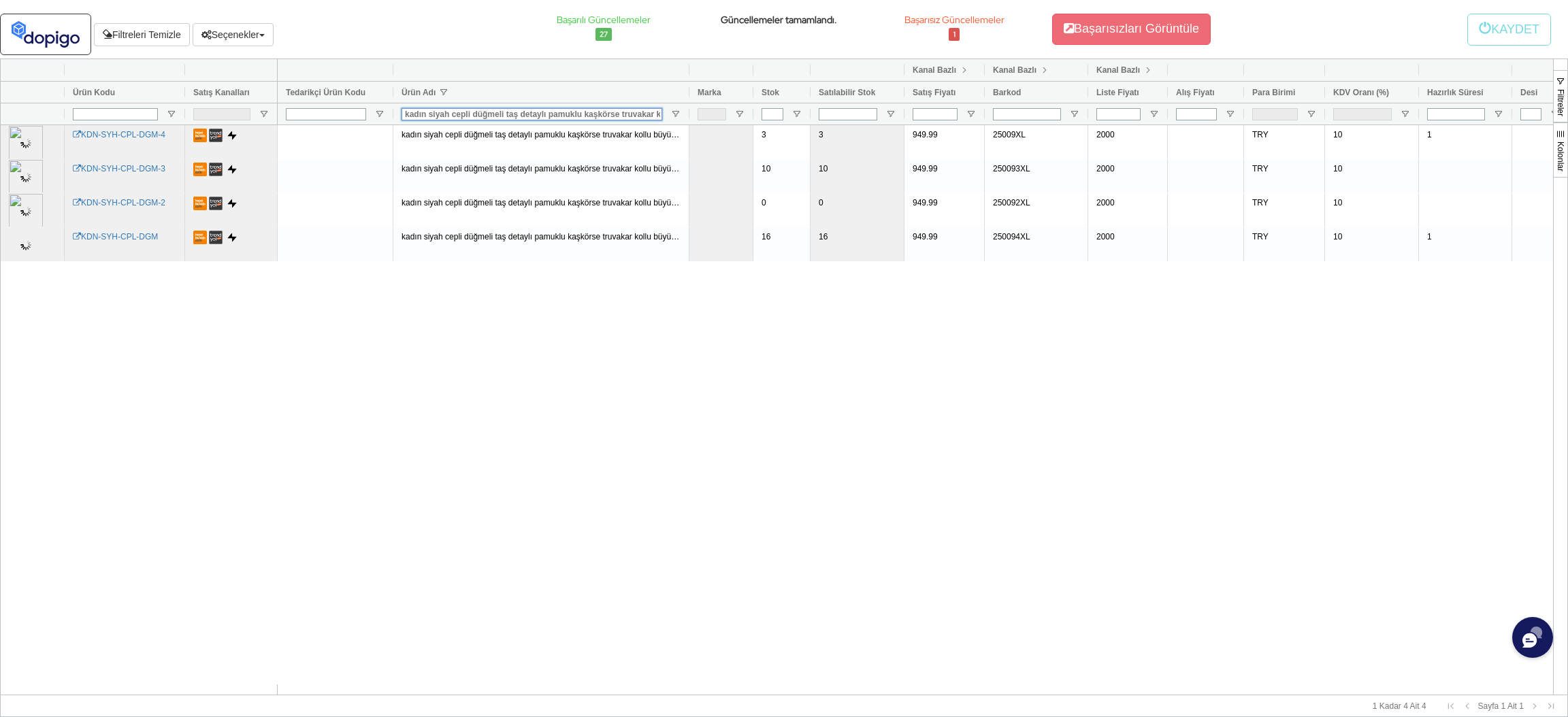 click on "kadın siyah cepli düğmeli taş detaylı pamuklu kaşkörse truvakar kollu büyük beden likralı elbise" at bounding box center (532, 114) 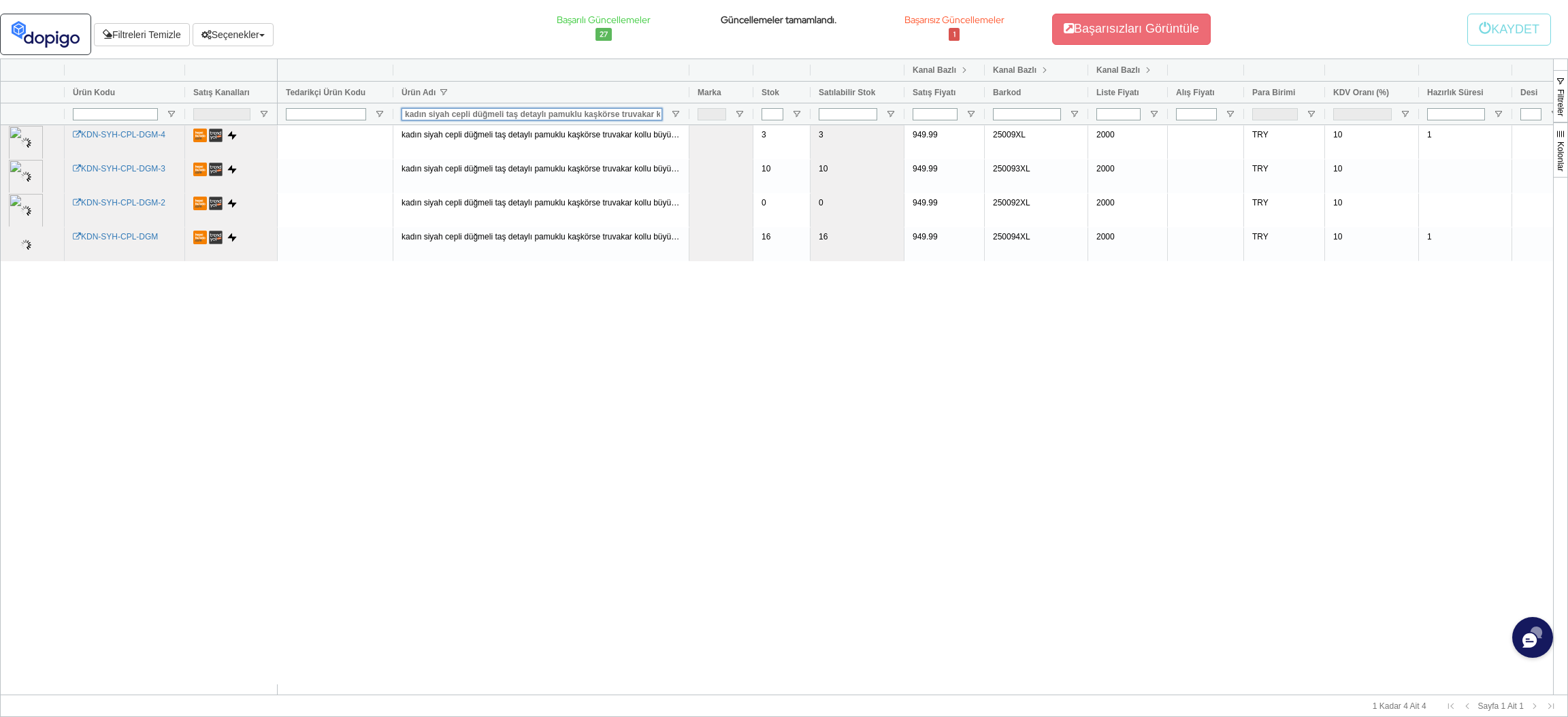 click on "kadın siyah cepli düğmeli taş detaylı pamuklu kaşkörse truvakar kollu büyük beden likralı elbise" at bounding box center [532, 114] 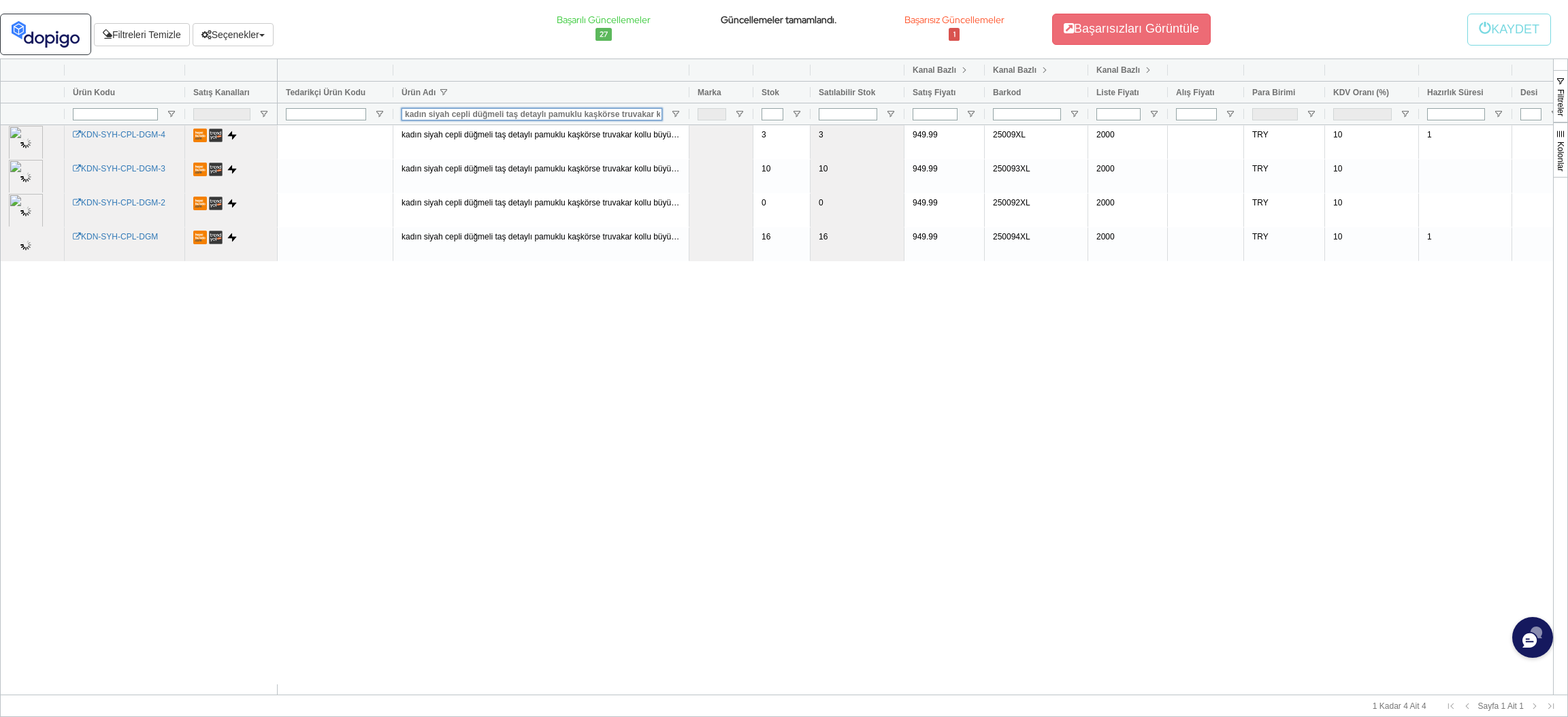 click on "kadın siyah cepli düğmeli taş detaylı pamuklu kaşkörse truvakar kollu büyük beden likralı elbise" at bounding box center (532, 114) 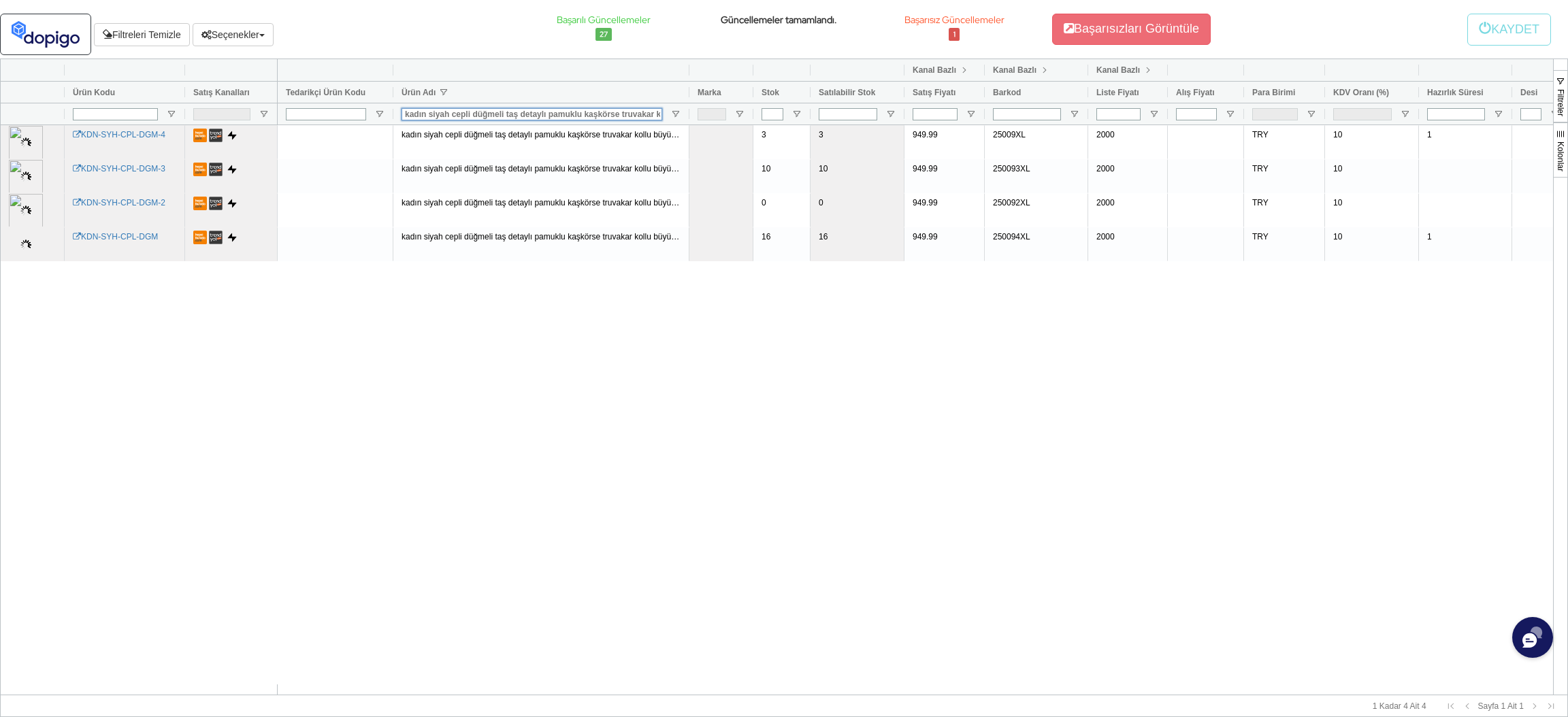 click on "kadın siyah cepli düğmeli taş detaylı pamuklu kaşkörse truvakar kollu büyük beden likralı elbise" at bounding box center (532, 114) 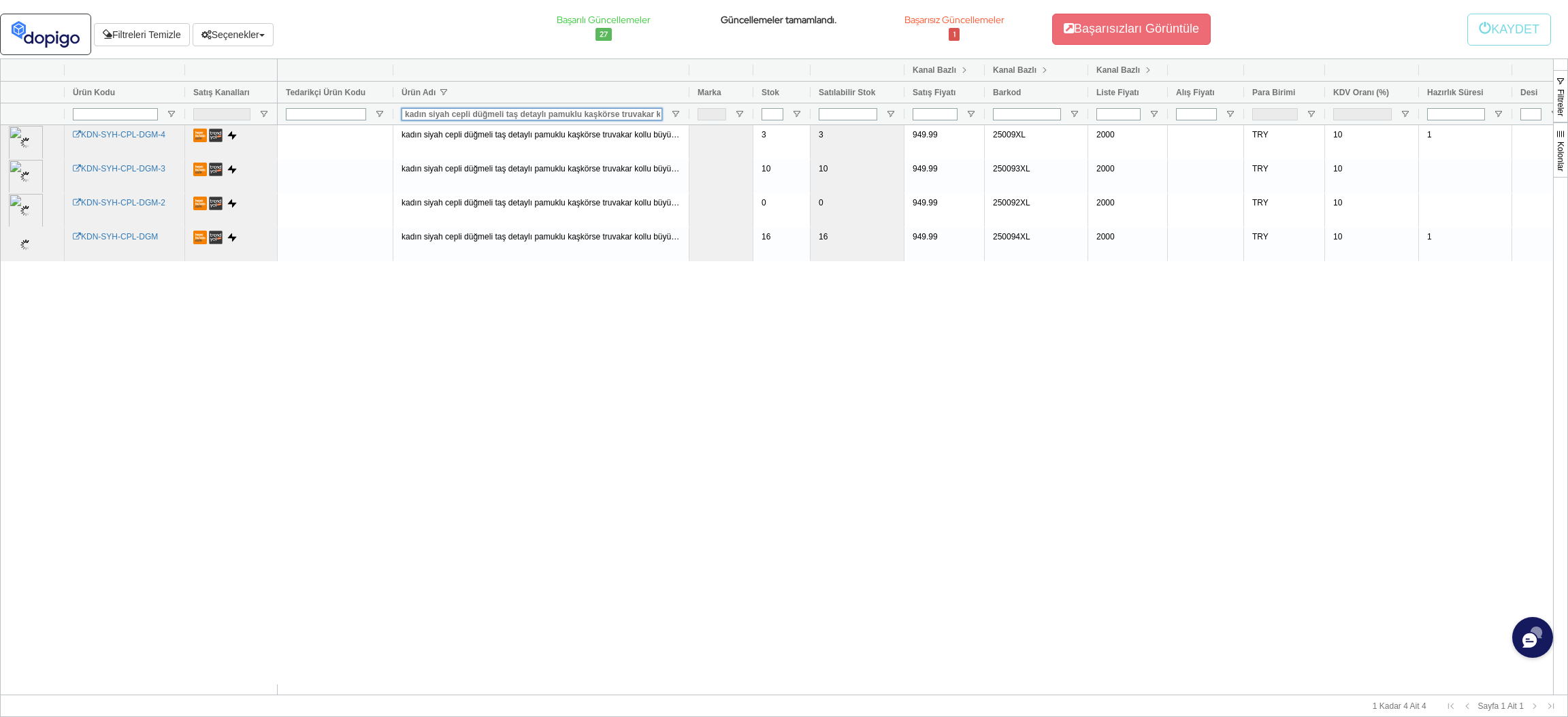 paste on "puantiyeli dantelli büyük beden askılı gecelik" 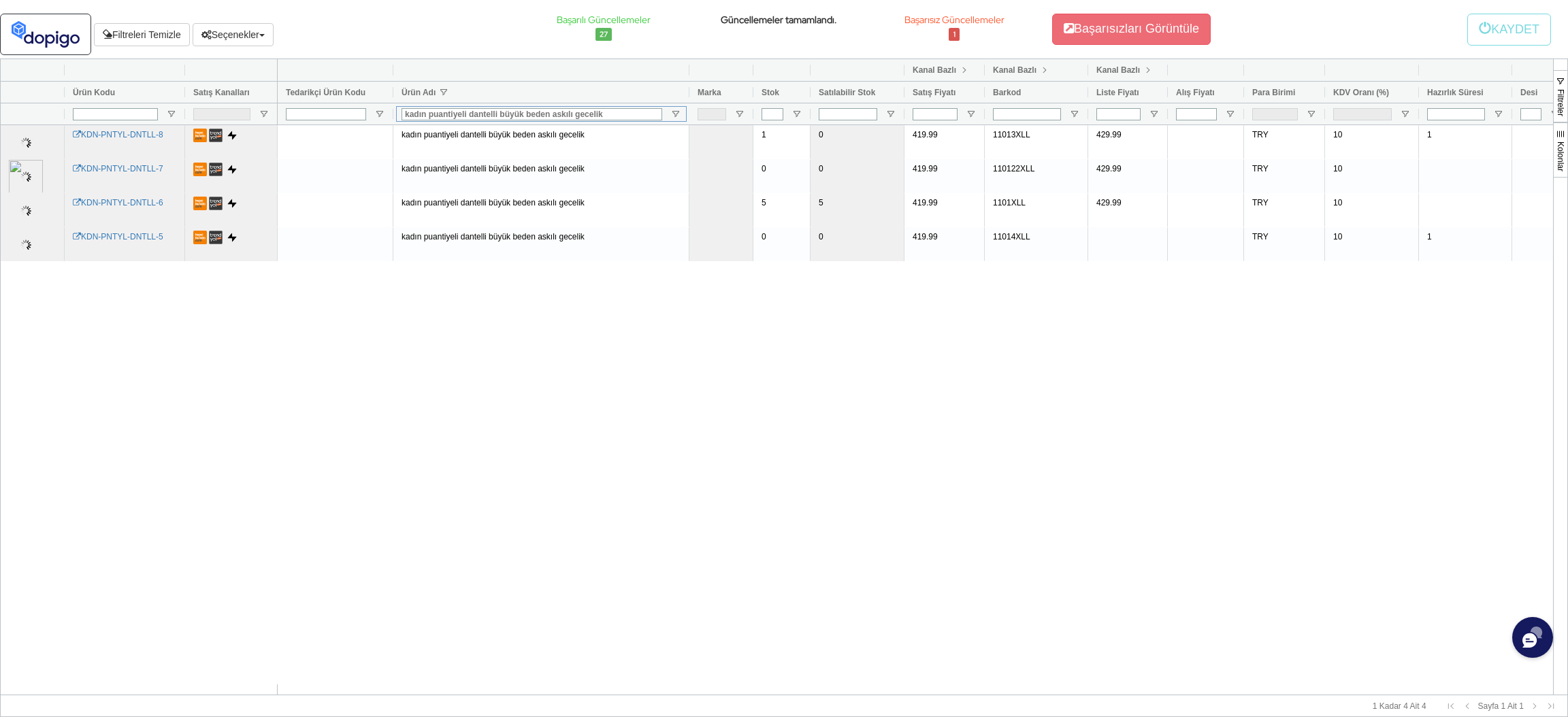 click on "kadın puantiyeli dantelli büyük beden askılı gecelik" at bounding box center (532, 114) 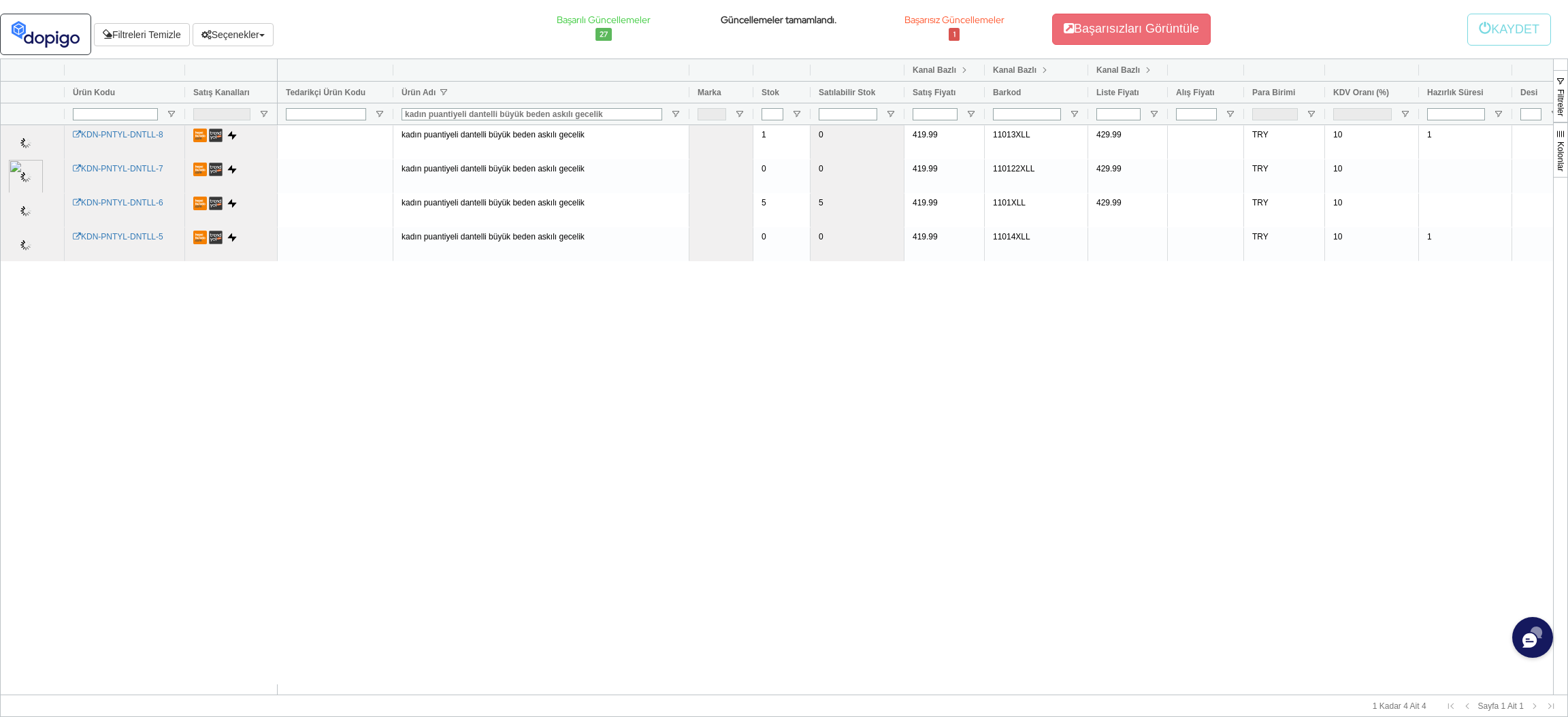 click on "kadın puantiyeli dantelli büyük beden askılı gecelik" at bounding box center [532, 114] 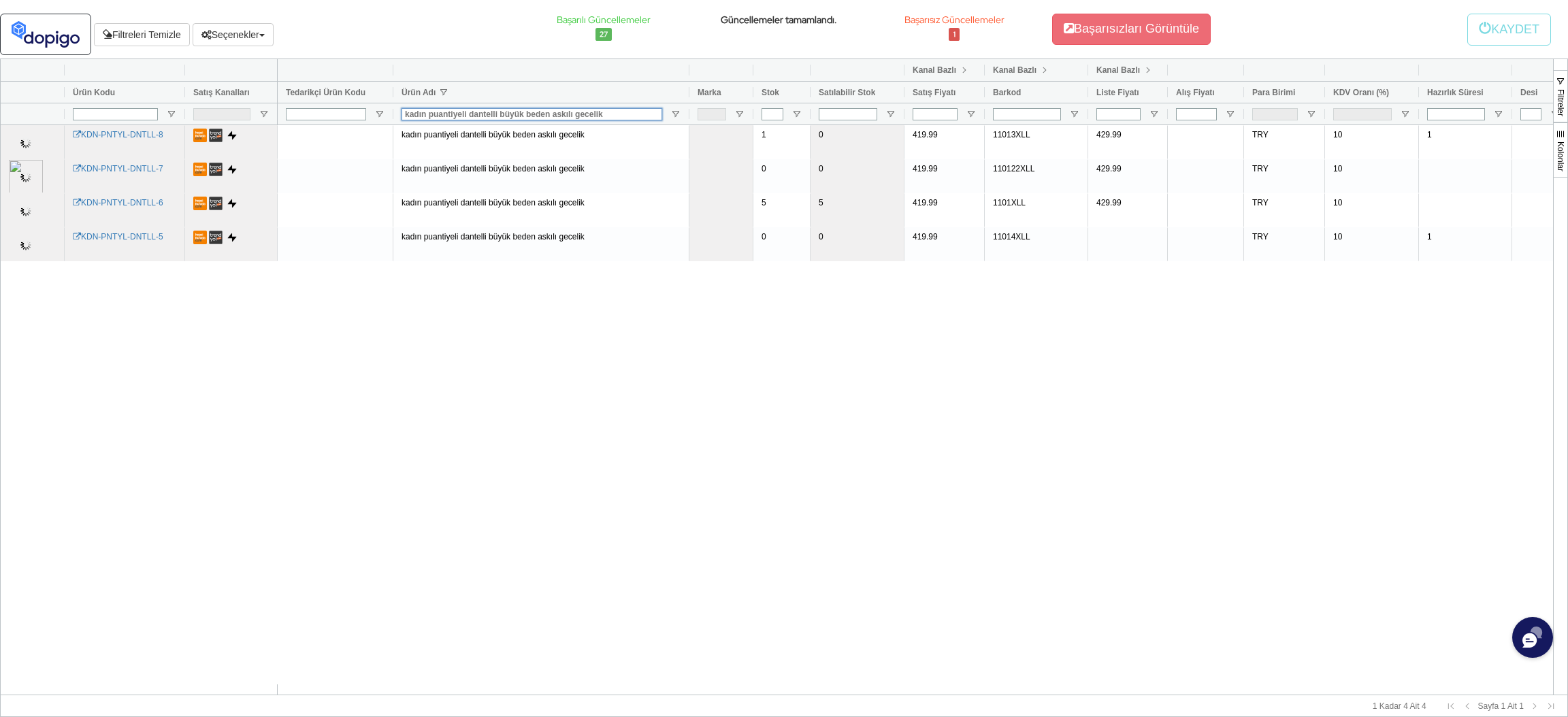 click on "kadın puantiyeli dantelli büyük beden askılı gecelik" at bounding box center (532, 114) 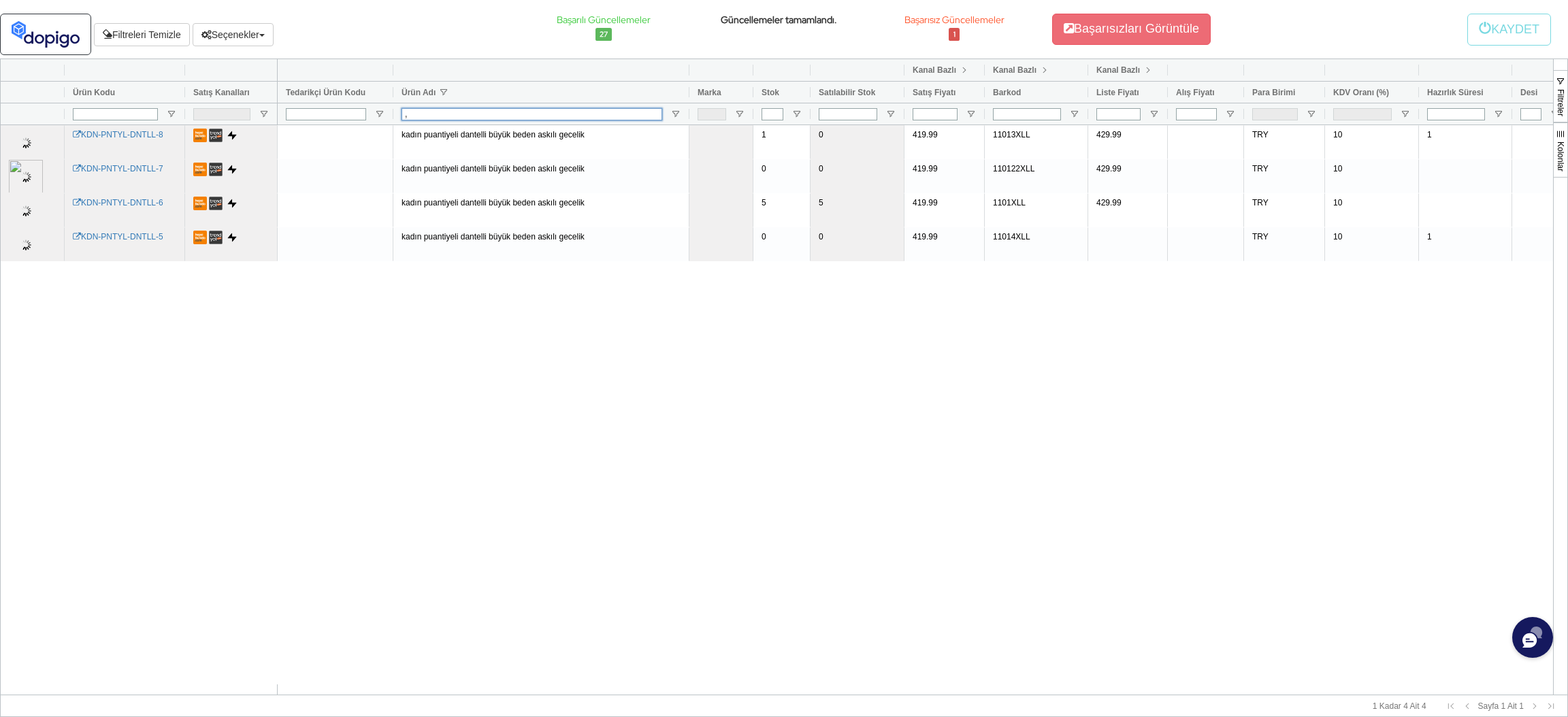 type on "," 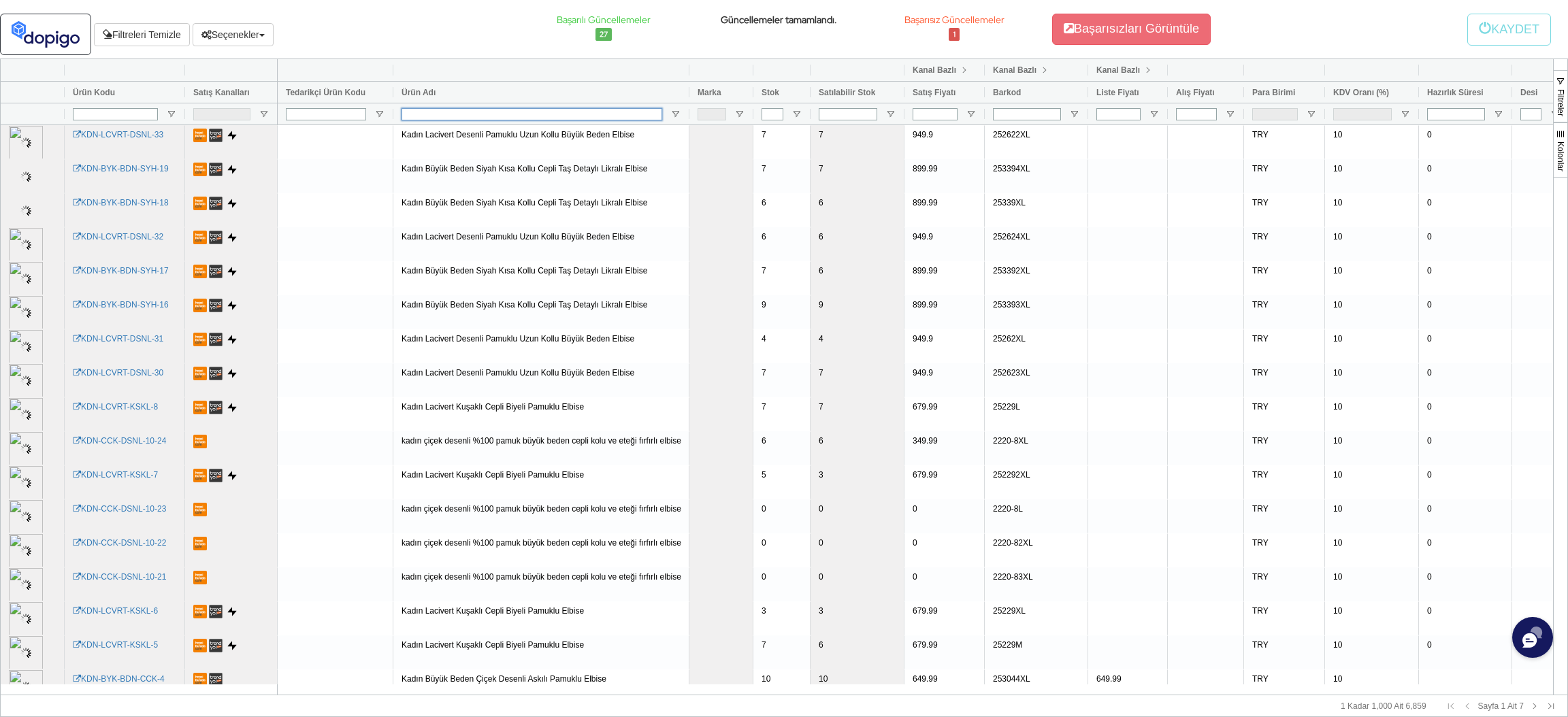 paste on "Kadın Büyük Beden Desenli Cepli Askılı Pamuklu Elbise" 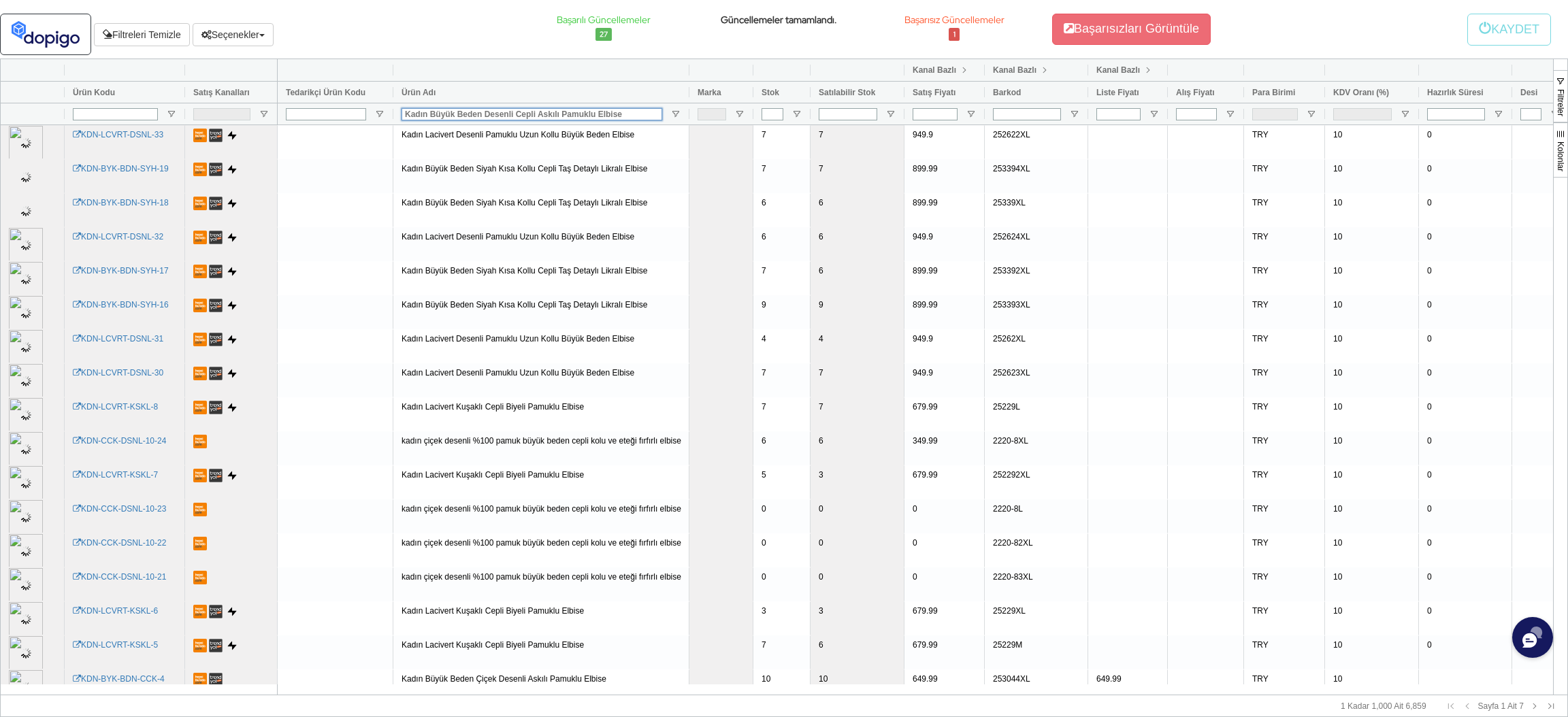 type on "Kadın Büyük Beden Desenli Cepli Askılı Pamuklu Elbise" 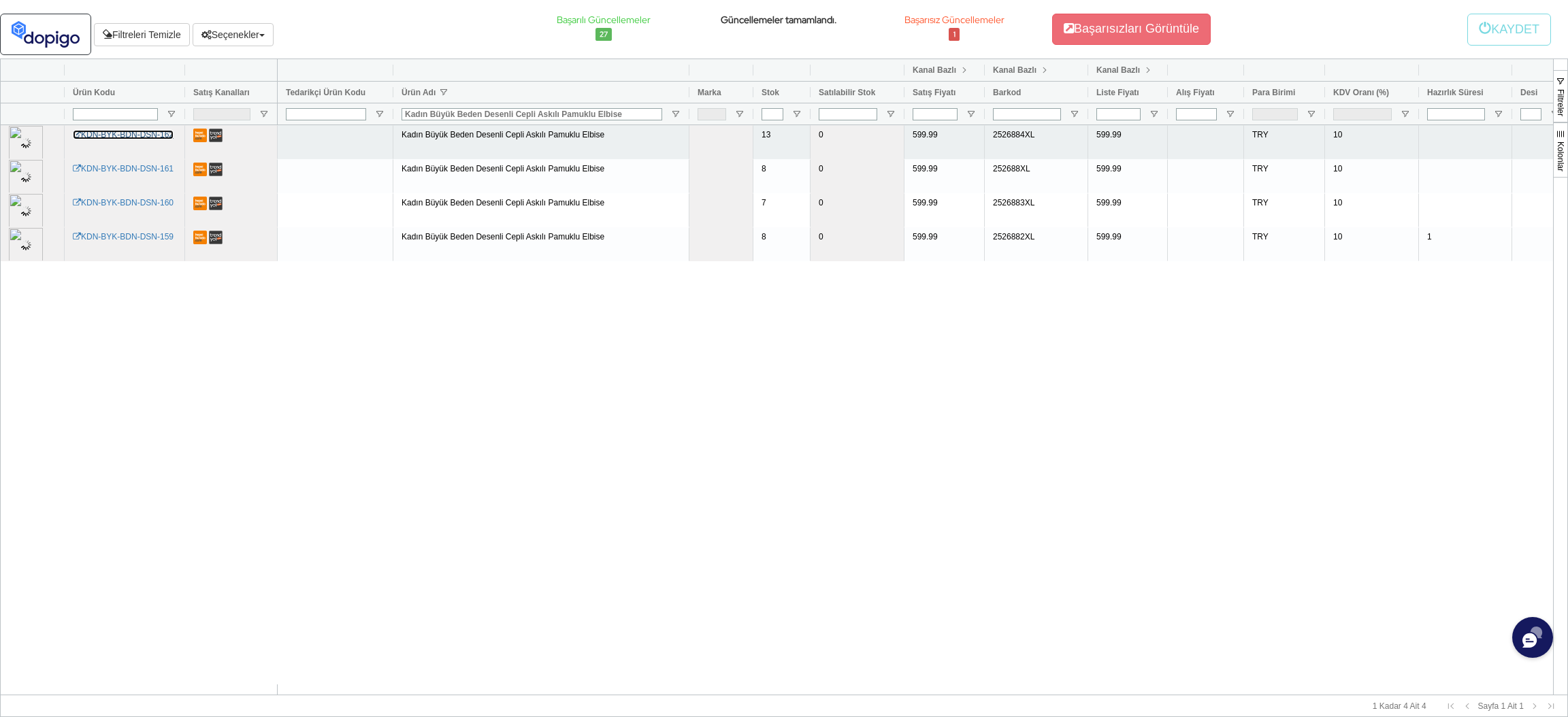 click on "KDN-BYK-BDN-DSN-162" at bounding box center (123, 135) 